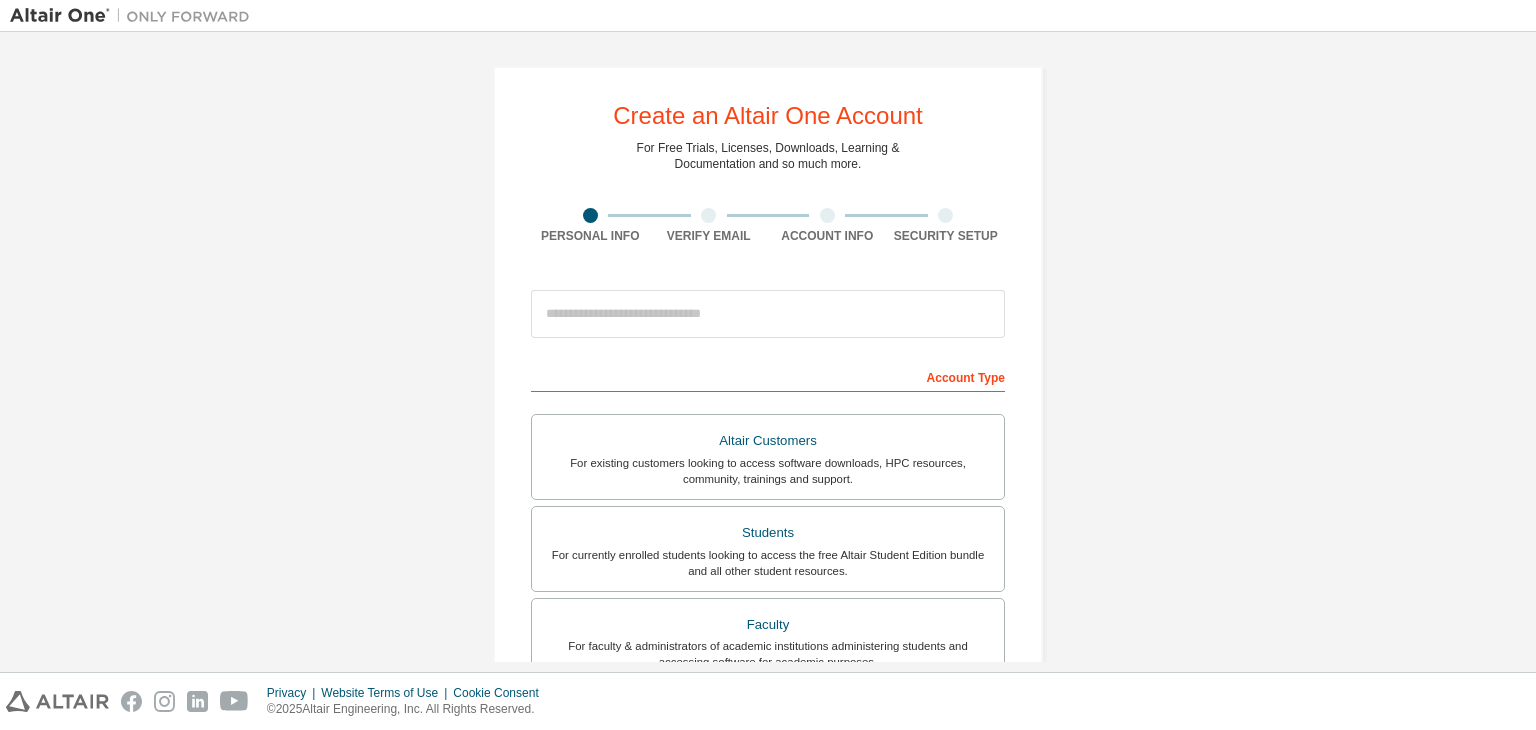 scroll, scrollTop: 0, scrollLeft: 0, axis: both 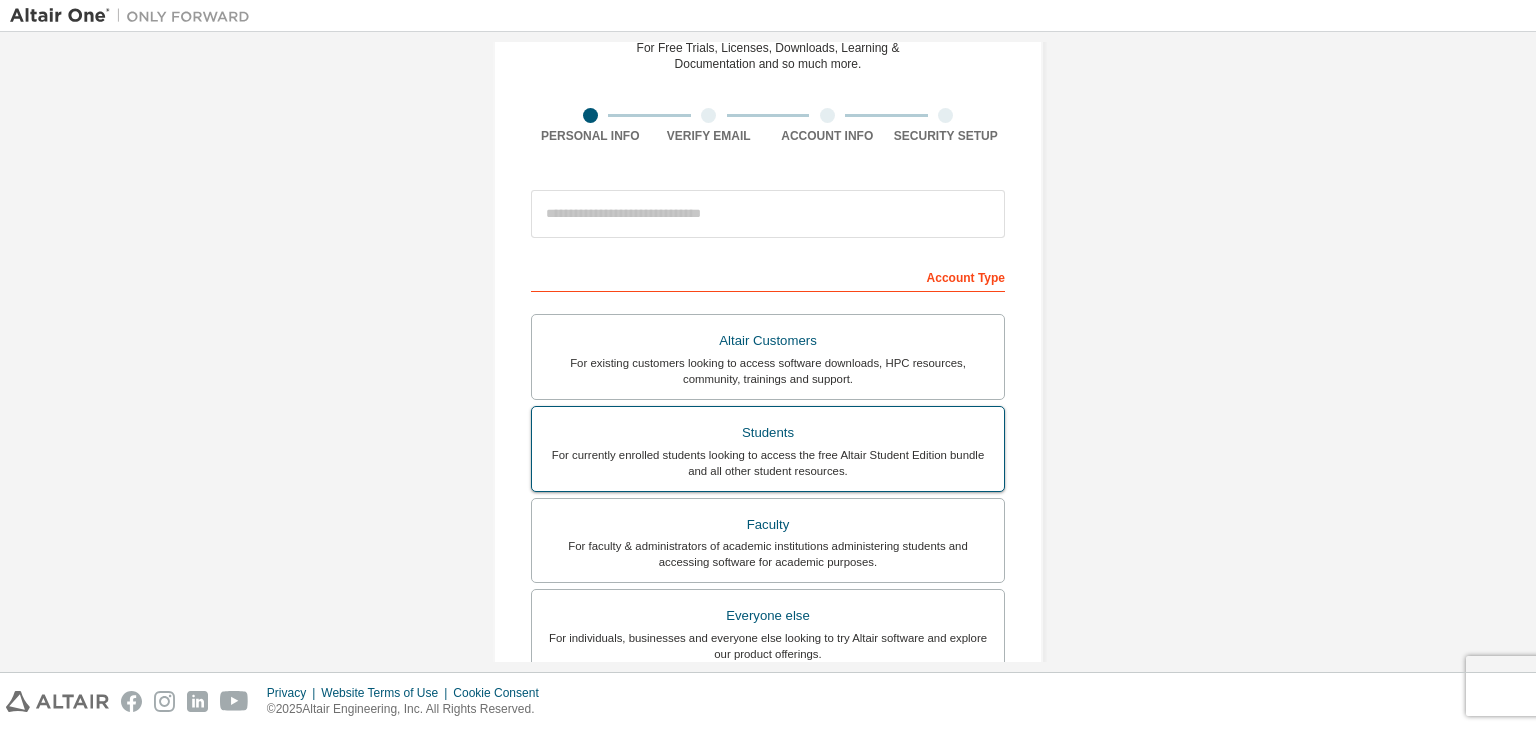 click on "Students" at bounding box center [768, 433] 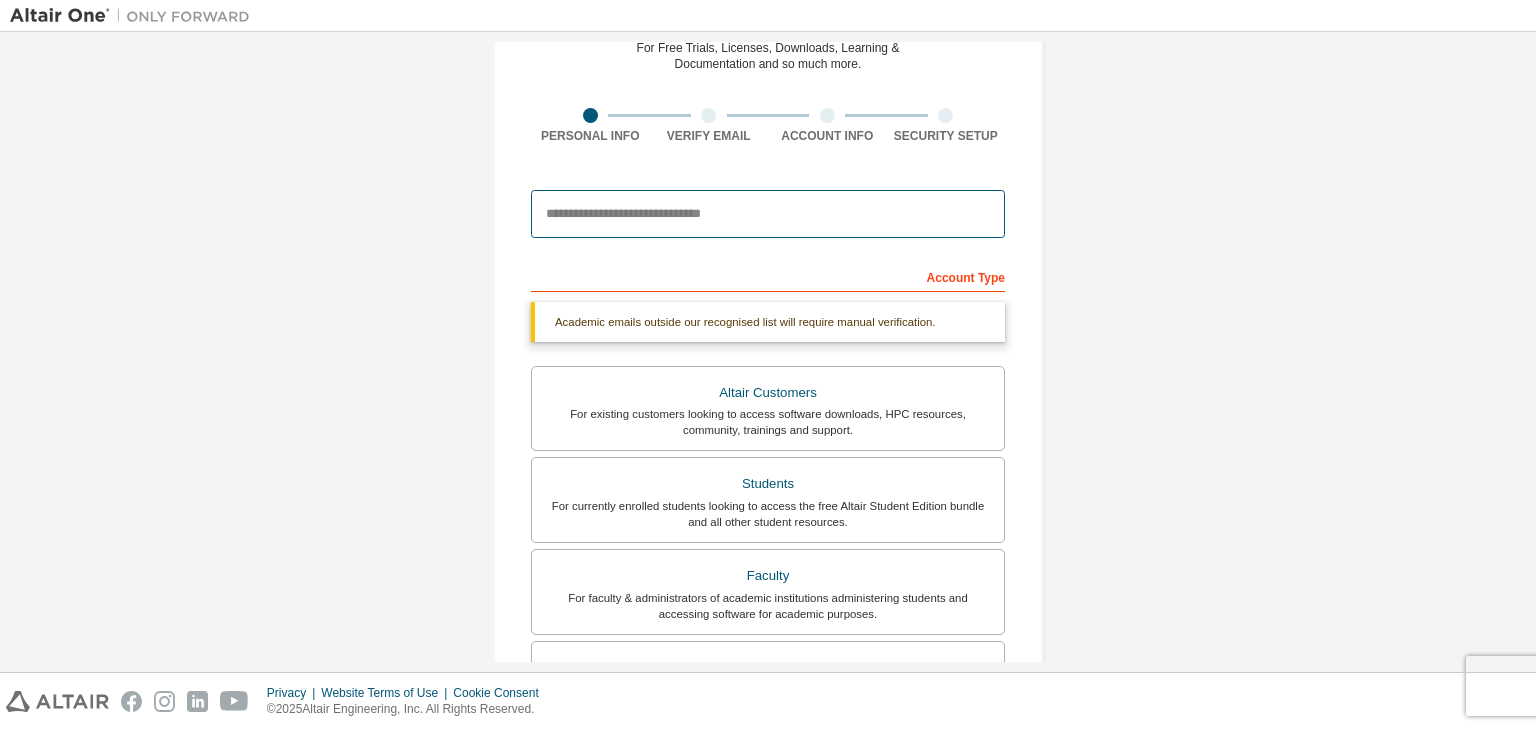 click at bounding box center (768, 214) 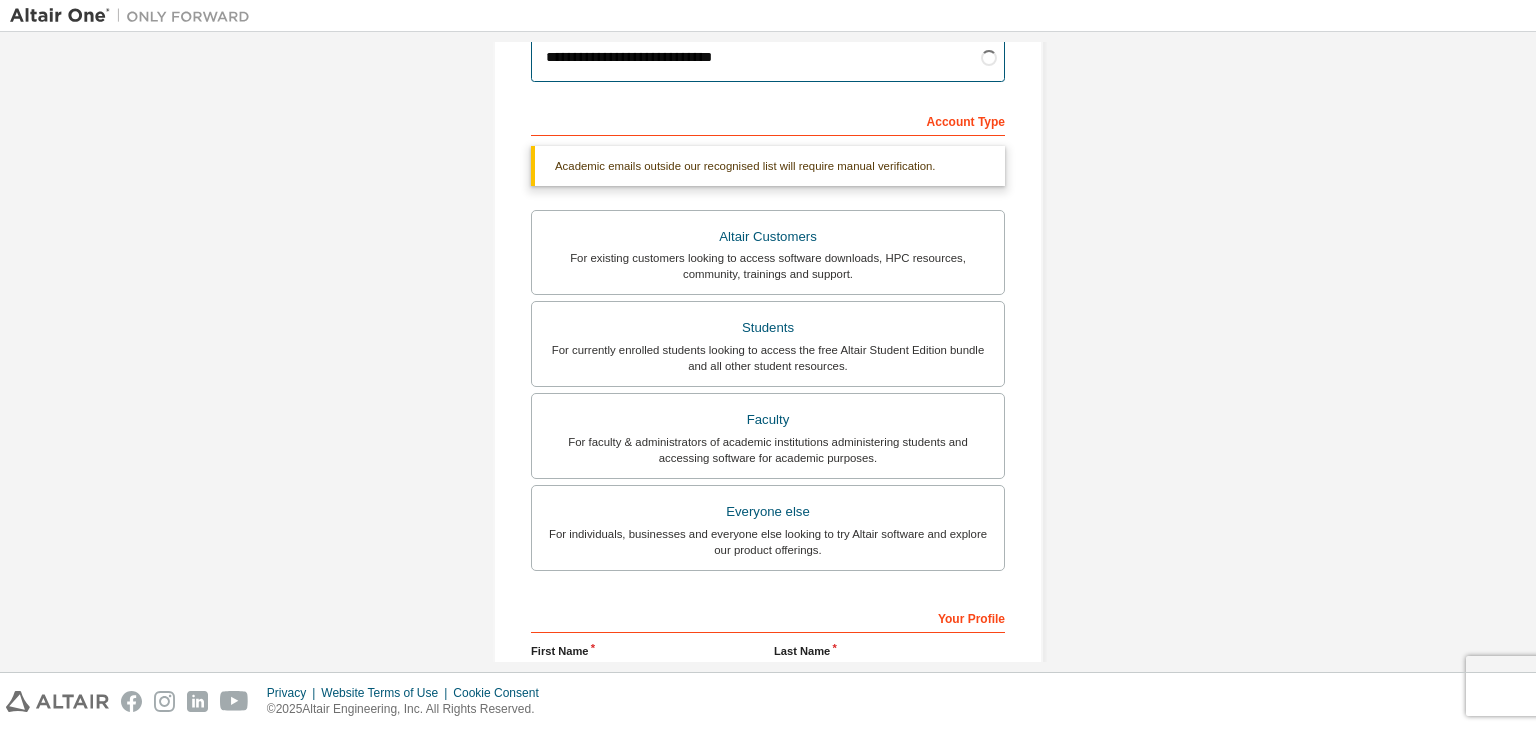 scroll, scrollTop: 487, scrollLeft: 0, axis: vertical 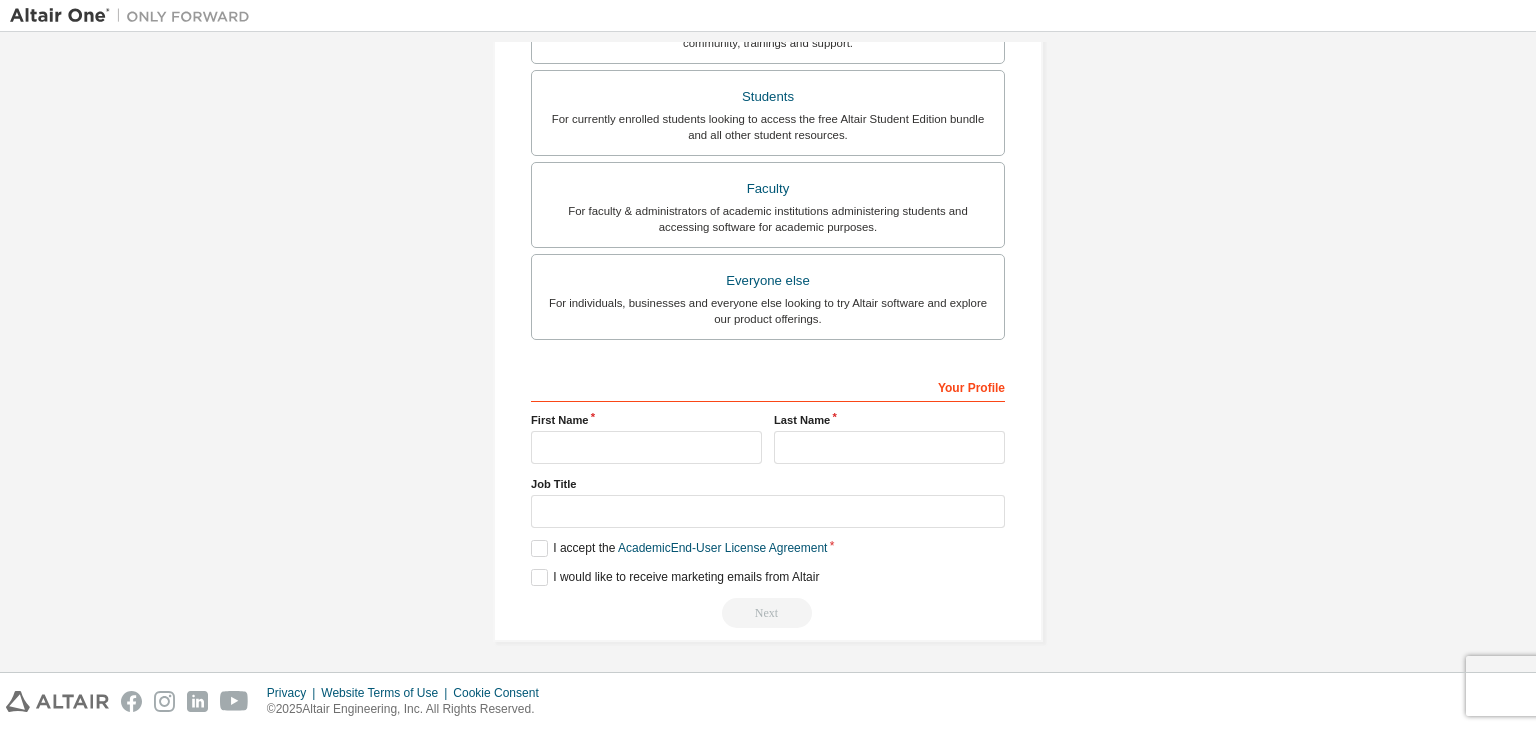 type on "**********" 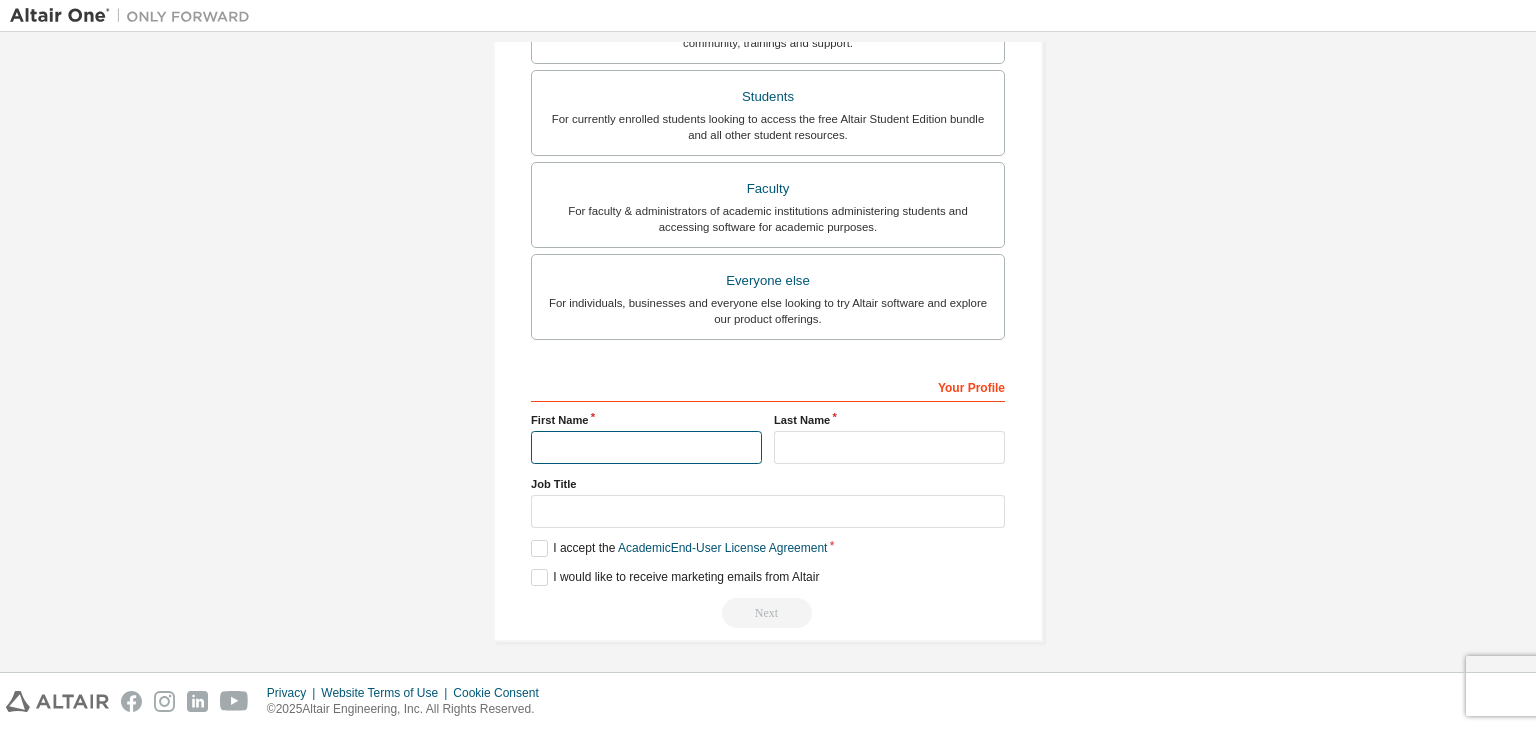 click at bounding box center (646, 447) 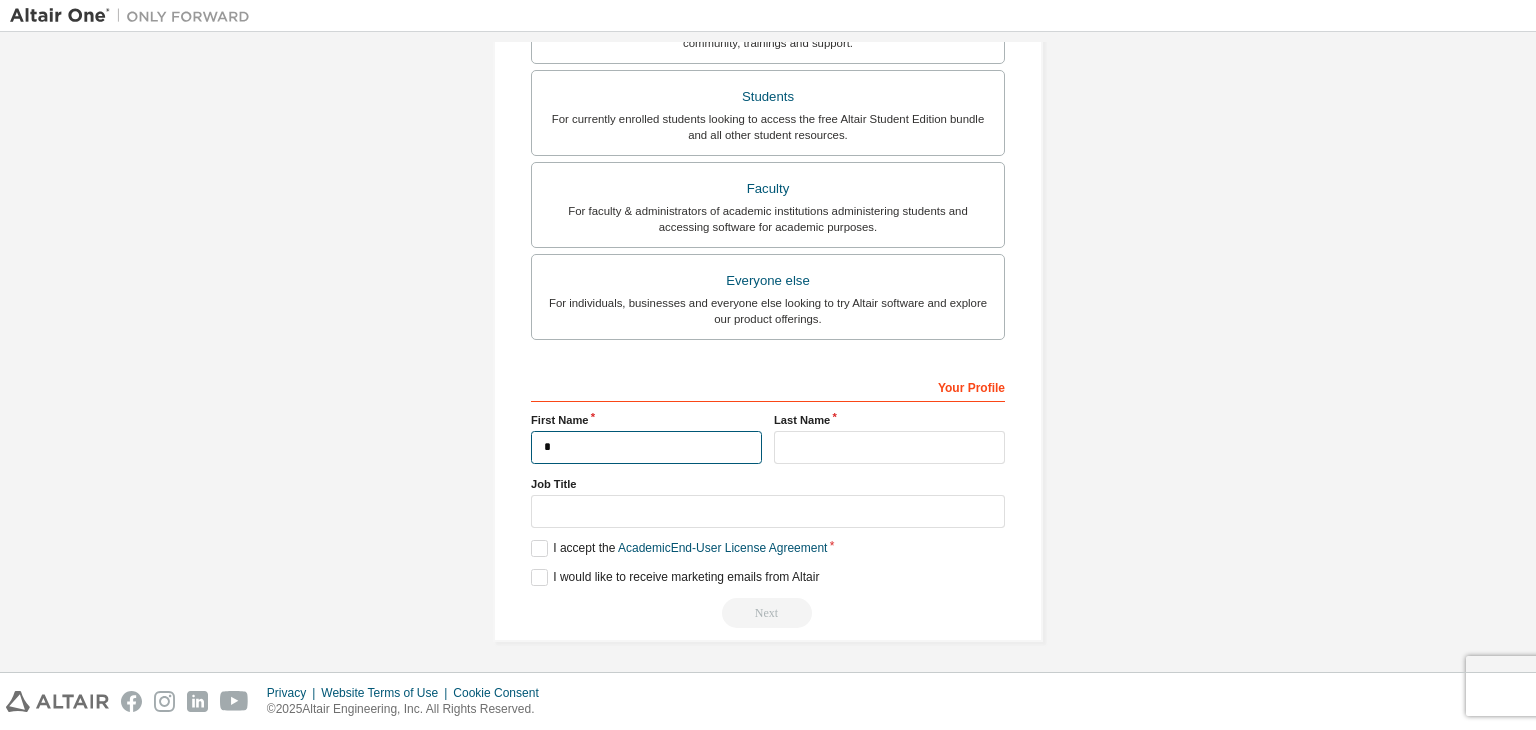 scroll, scrollTop: 435, scrollLeft: 0, axis: vertical 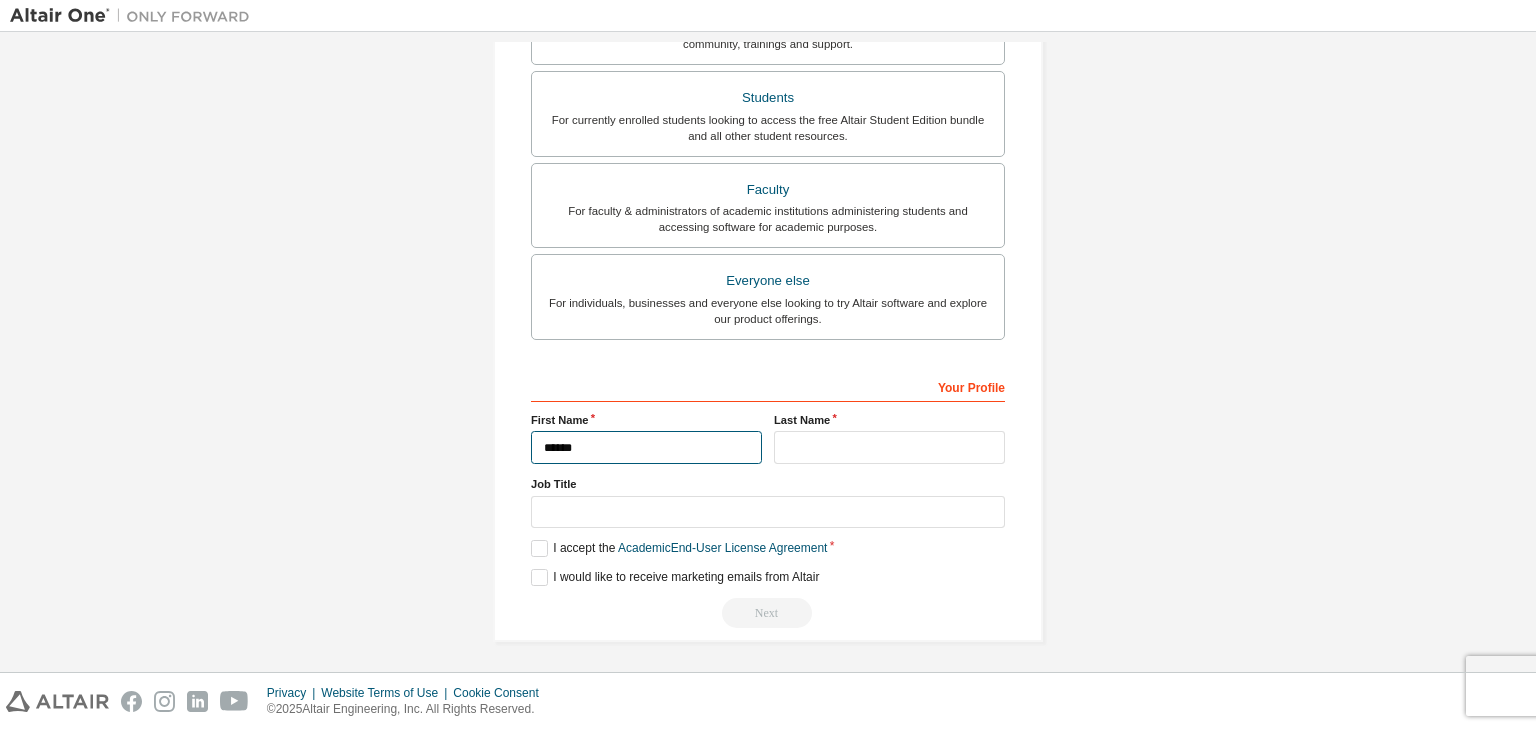 type on "******" 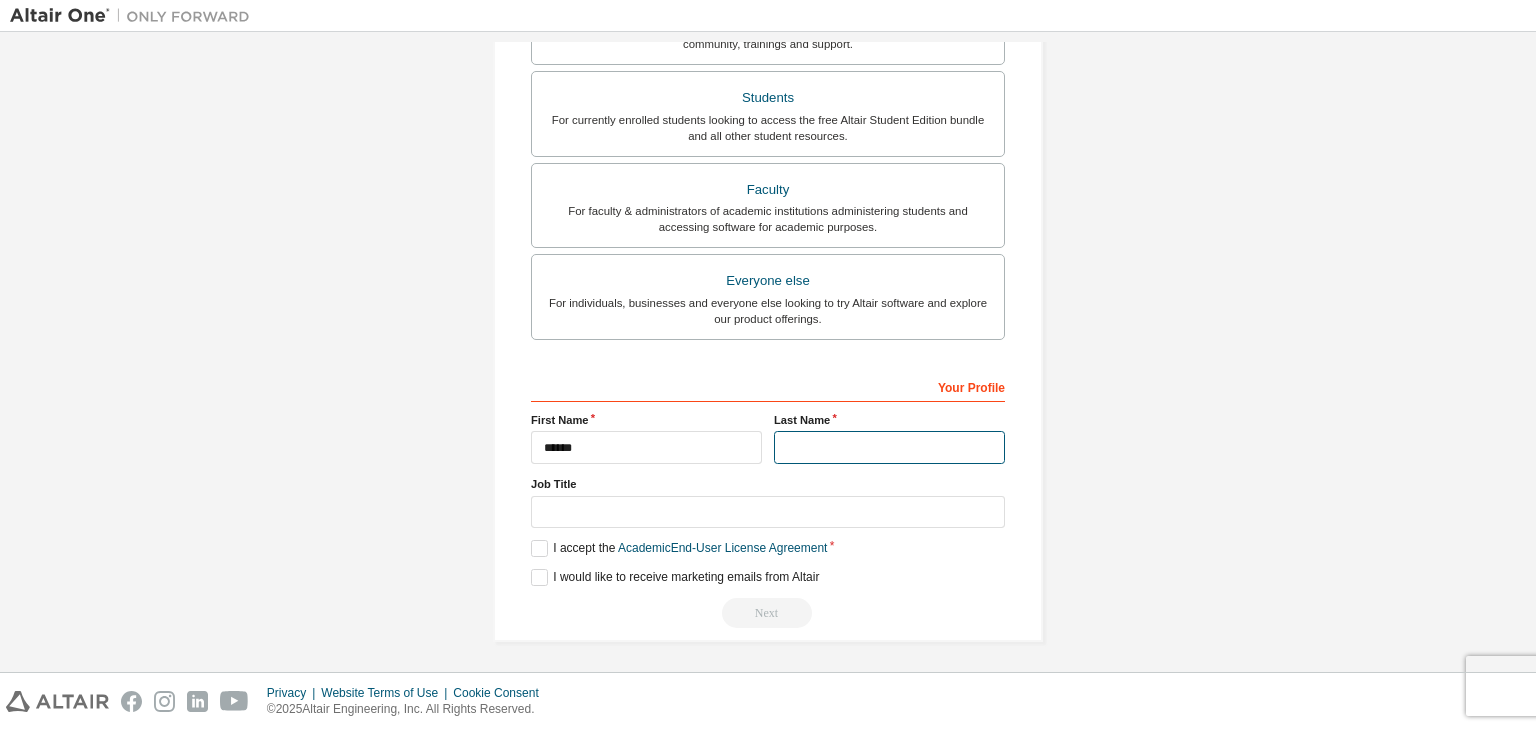 click at bounding box center [889, 447] 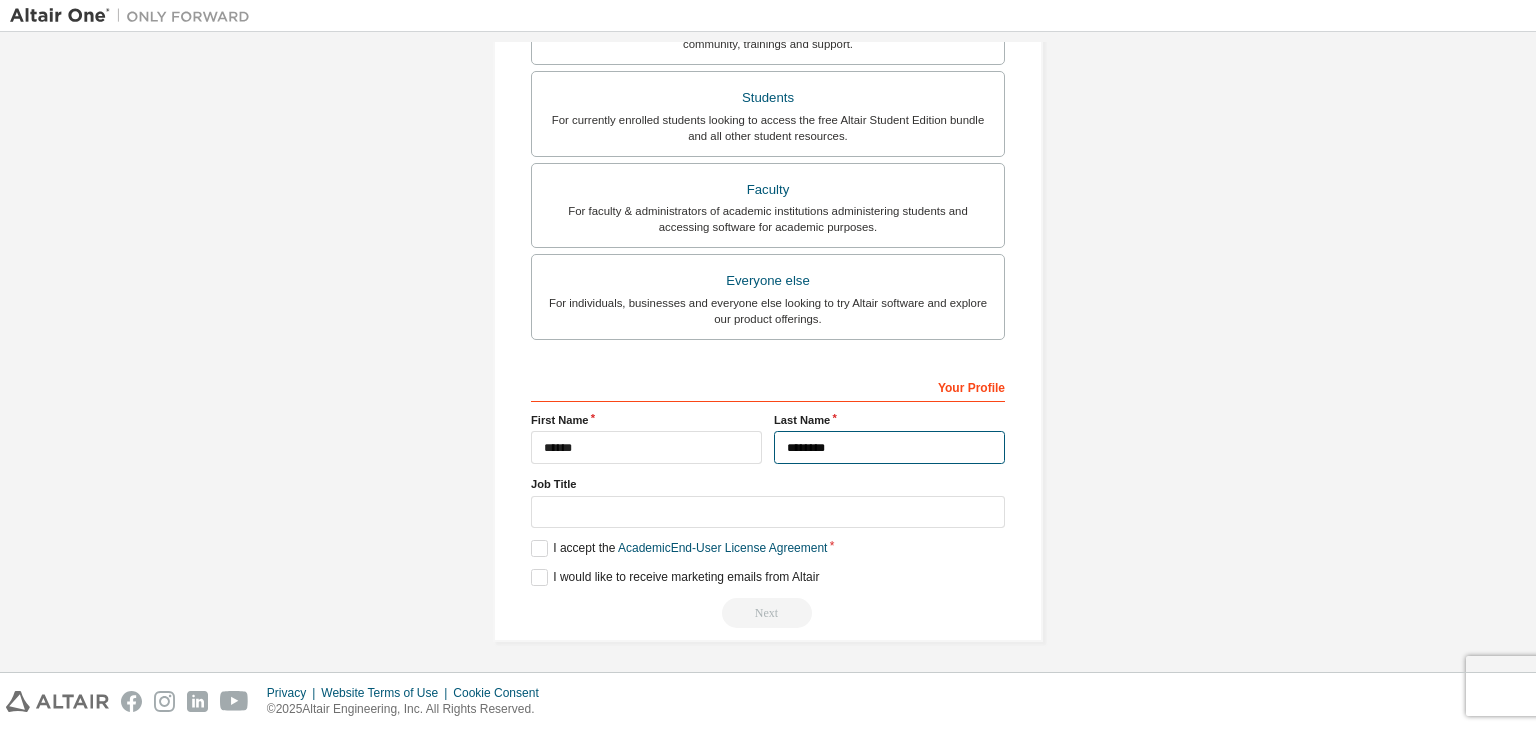 type on "********" 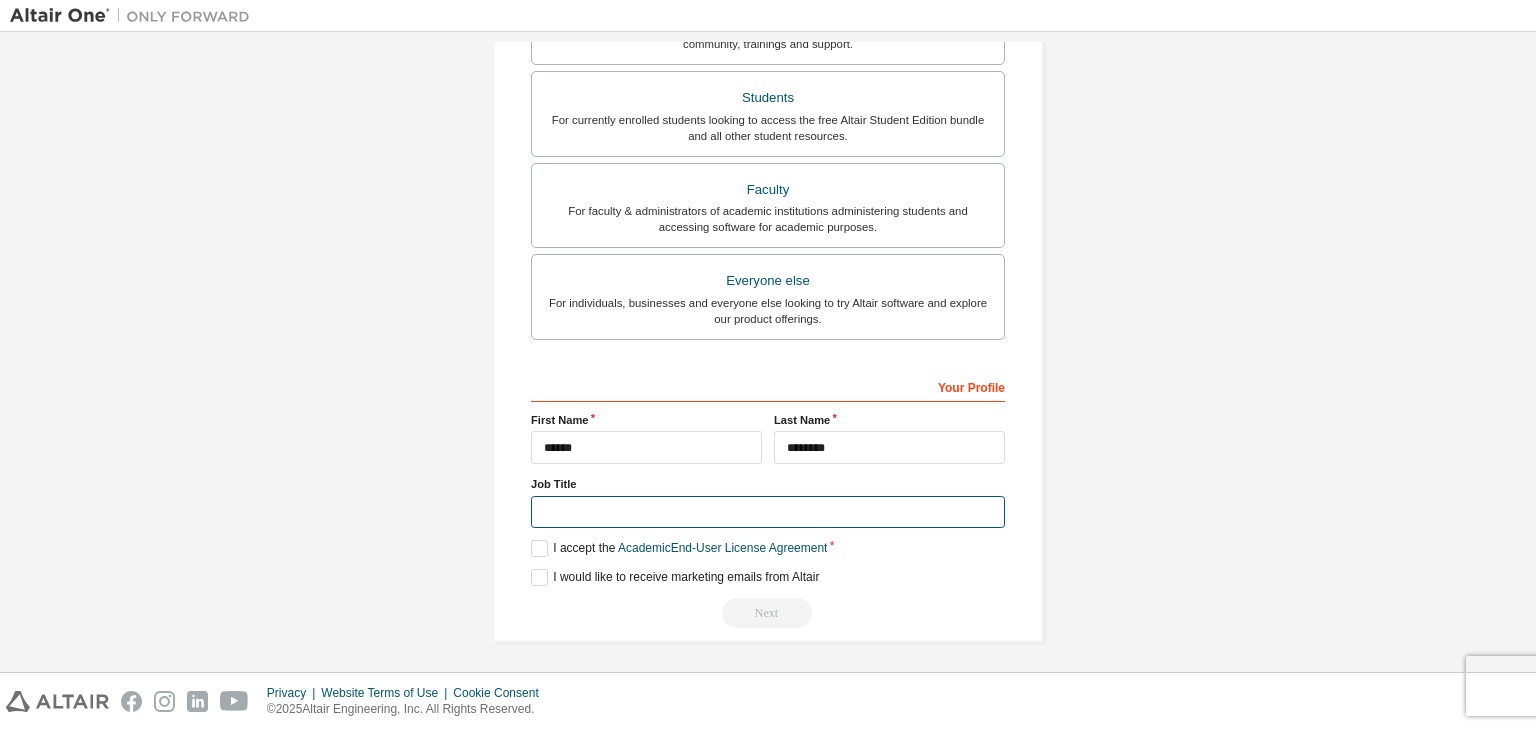 click at bounding box center [768, 512] 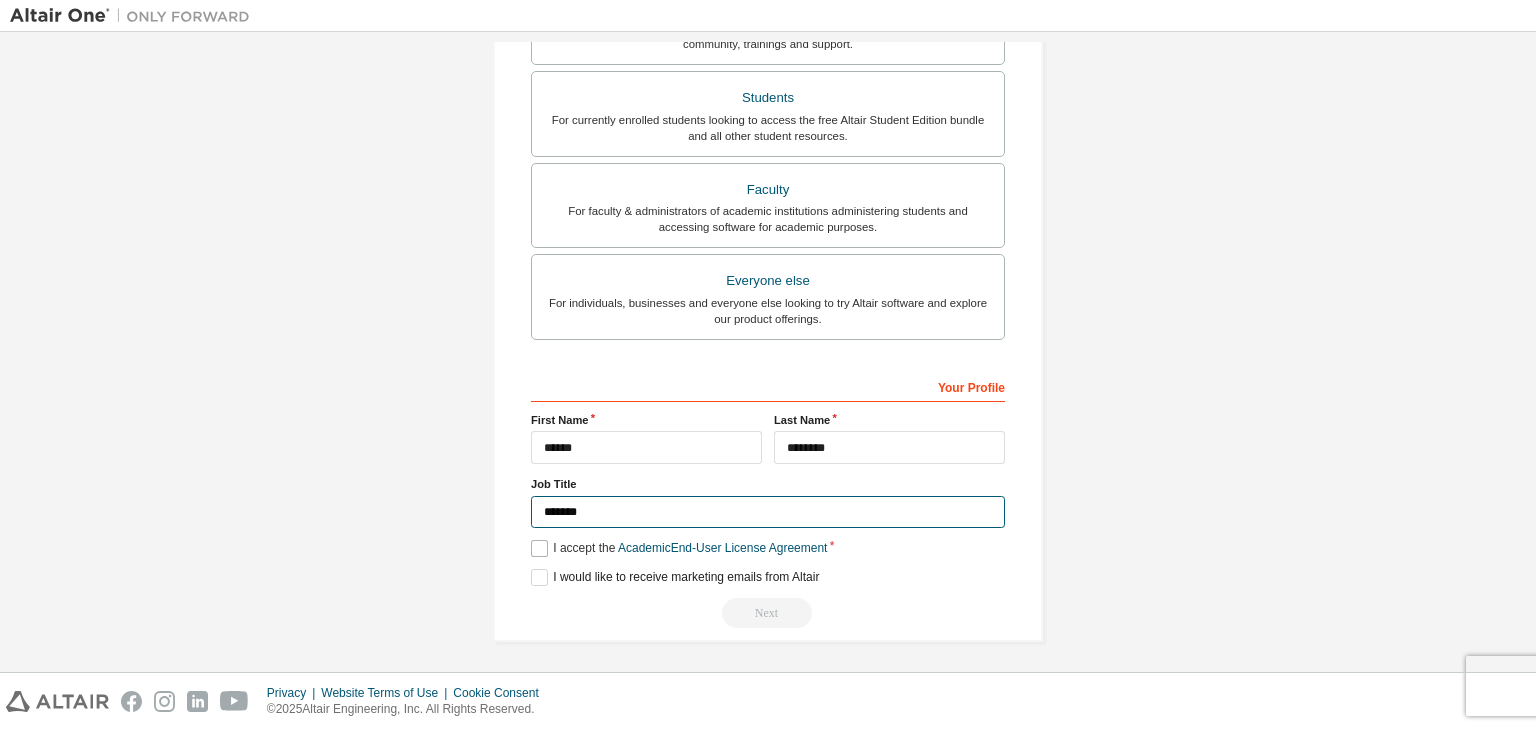 type on "*******" 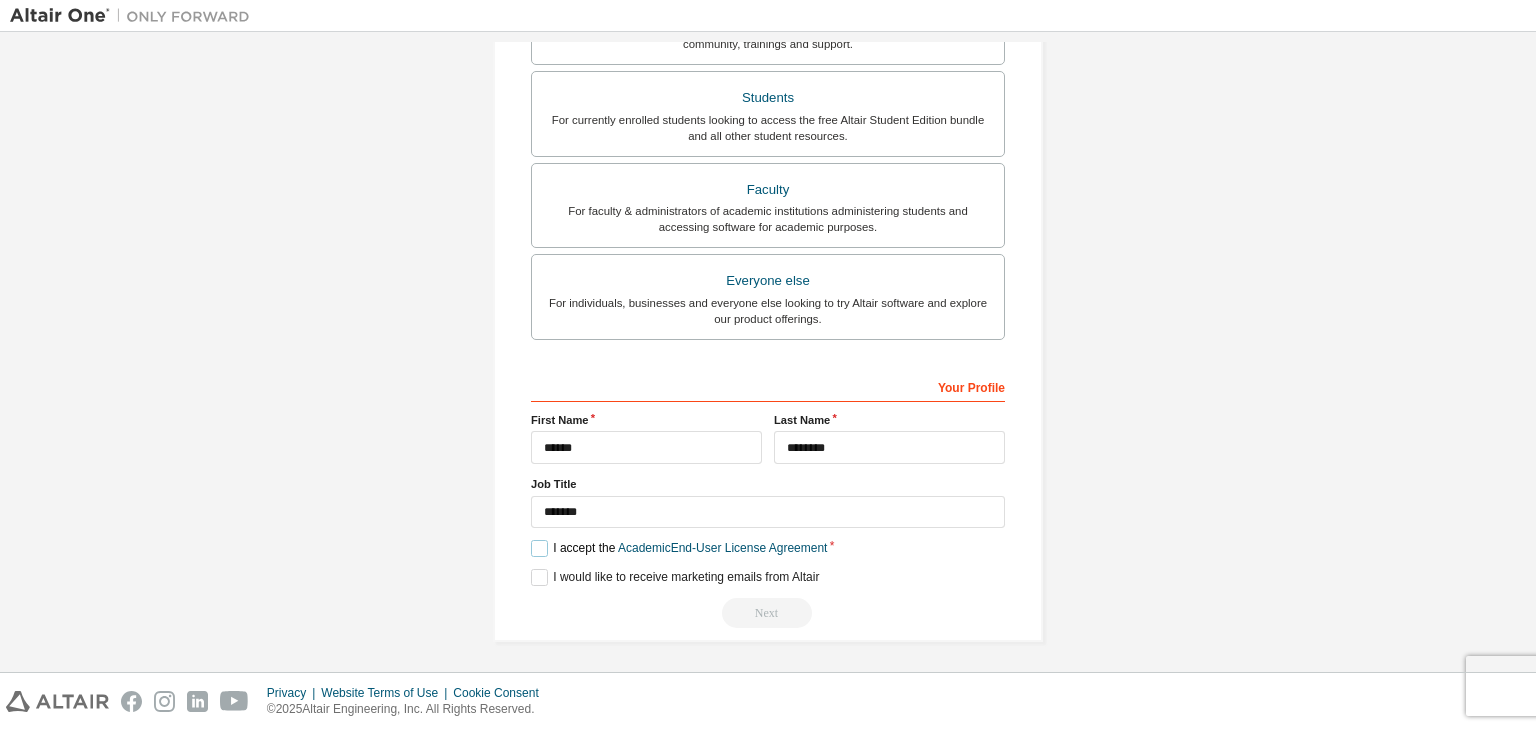 click on "I accept the   Academic   End-User License Agreement" at bounding box center [679, 548] 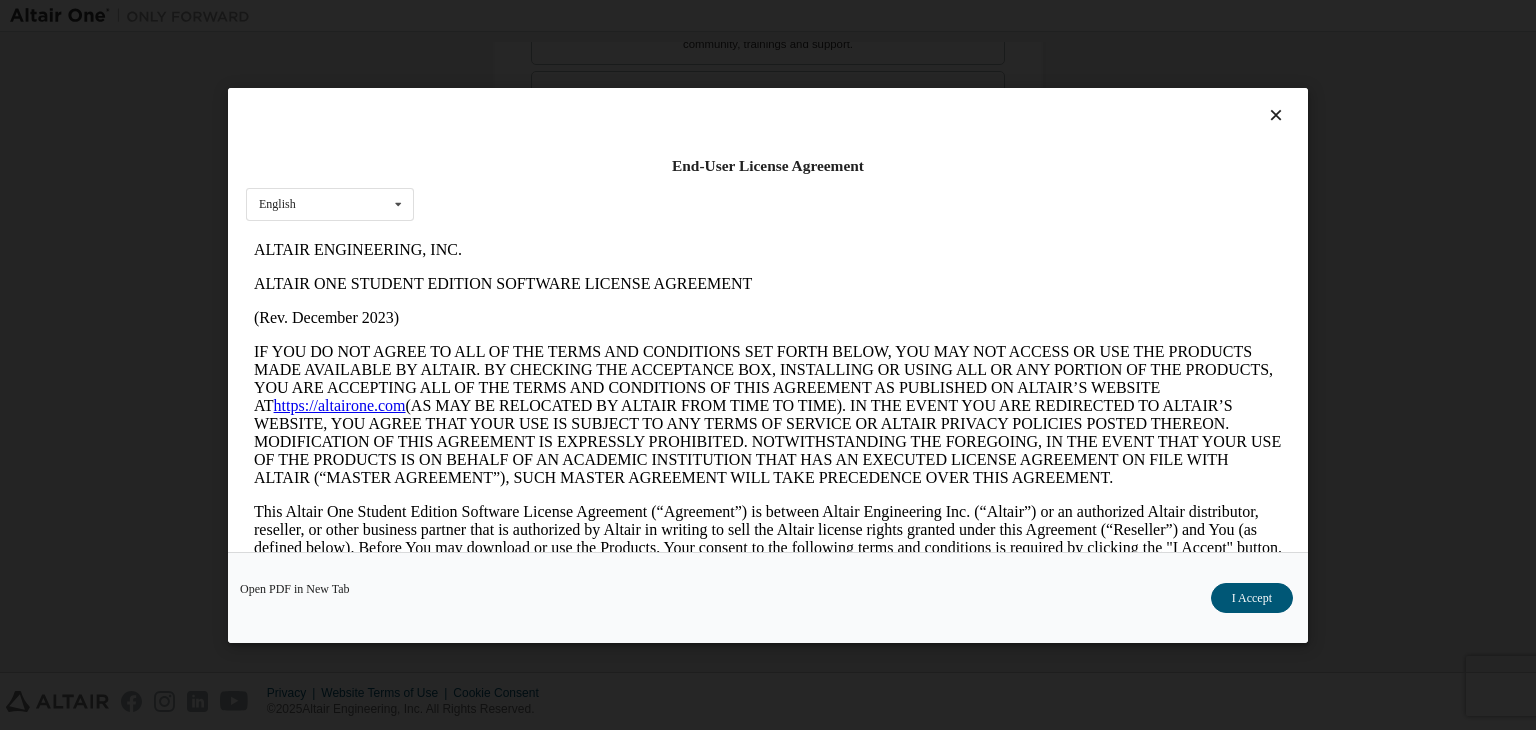 scroll, scrollTop: 0, scrollLeft: 0, axis: both 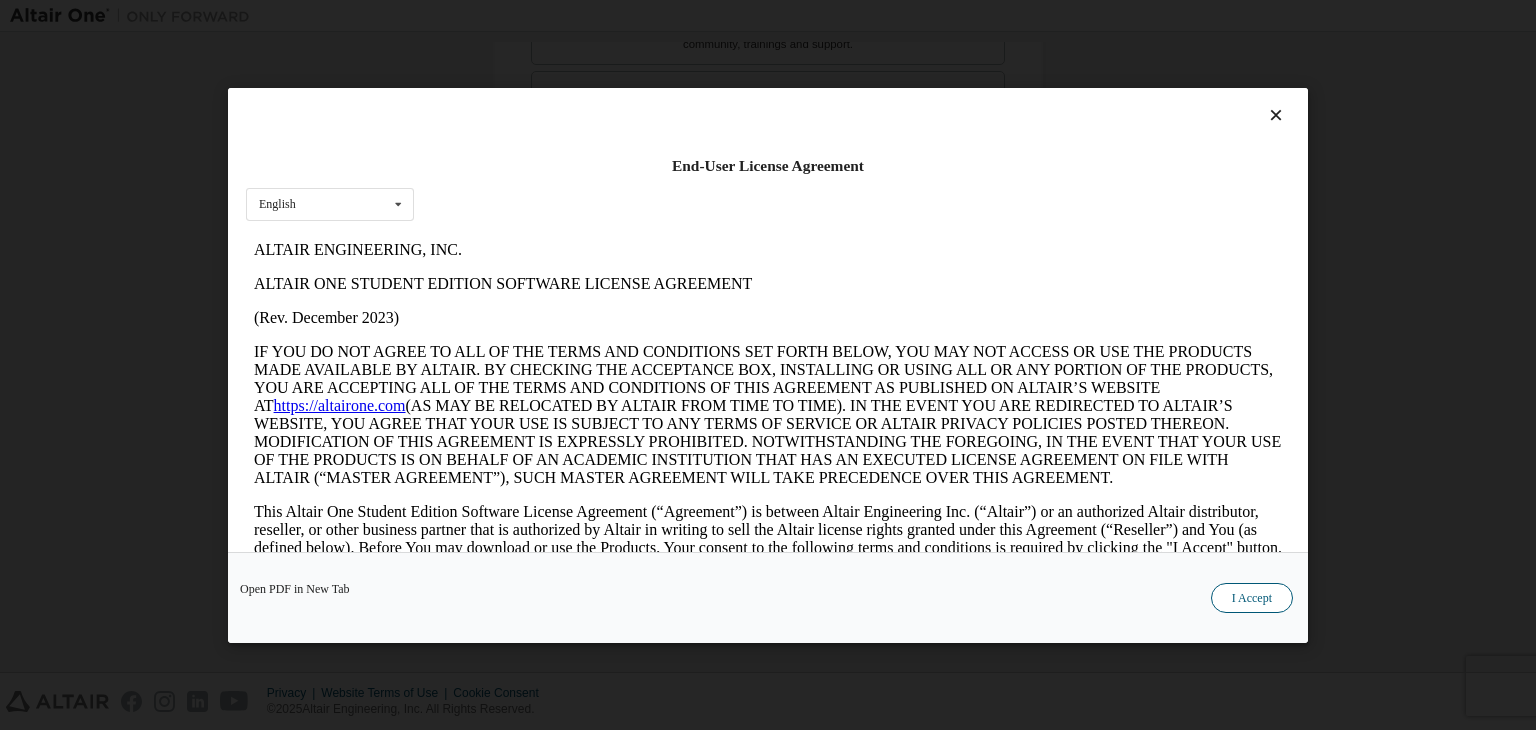 click on "I Accept" at bounding box center (1252, 598) 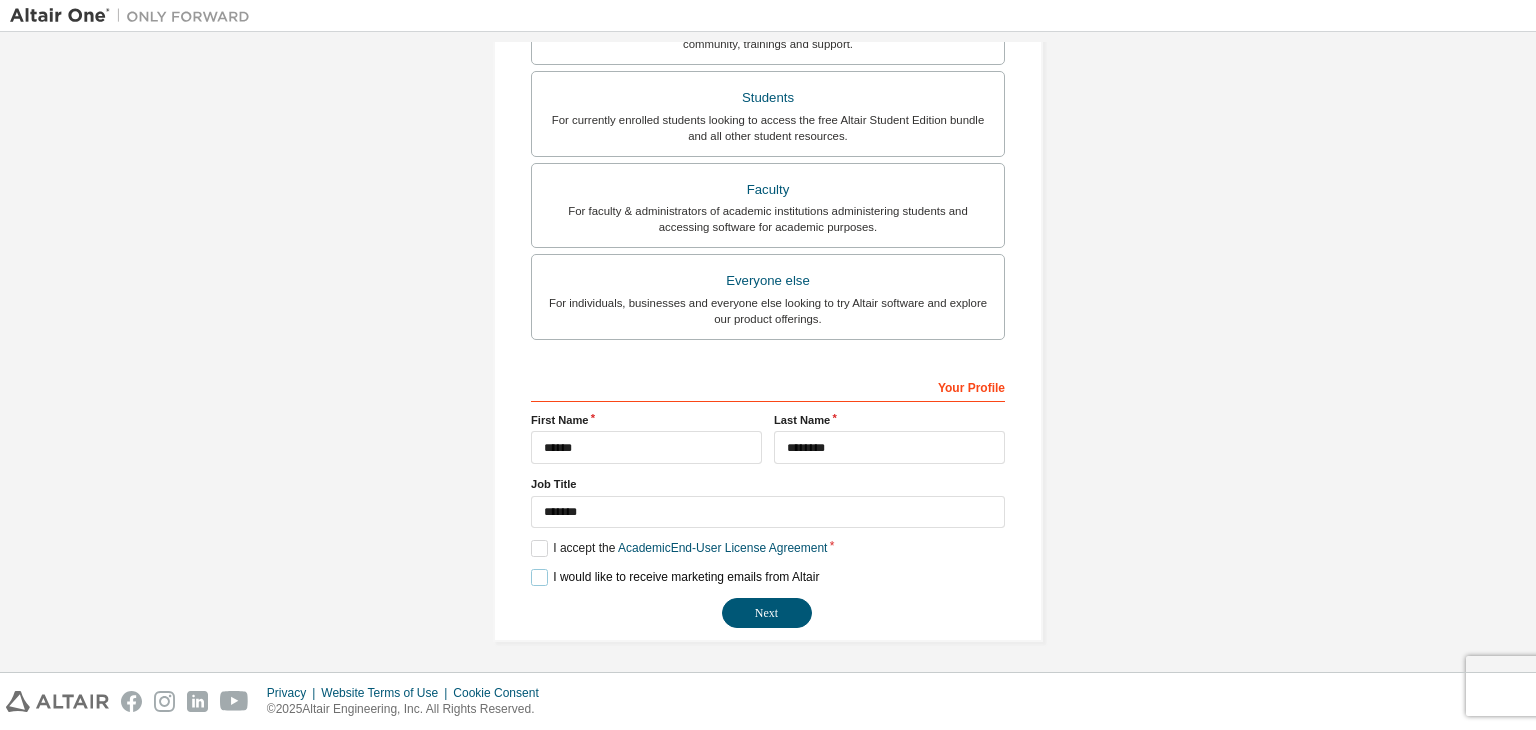click on "I would like to receive marketing emails from Altair" at bounding box center [675, 577] 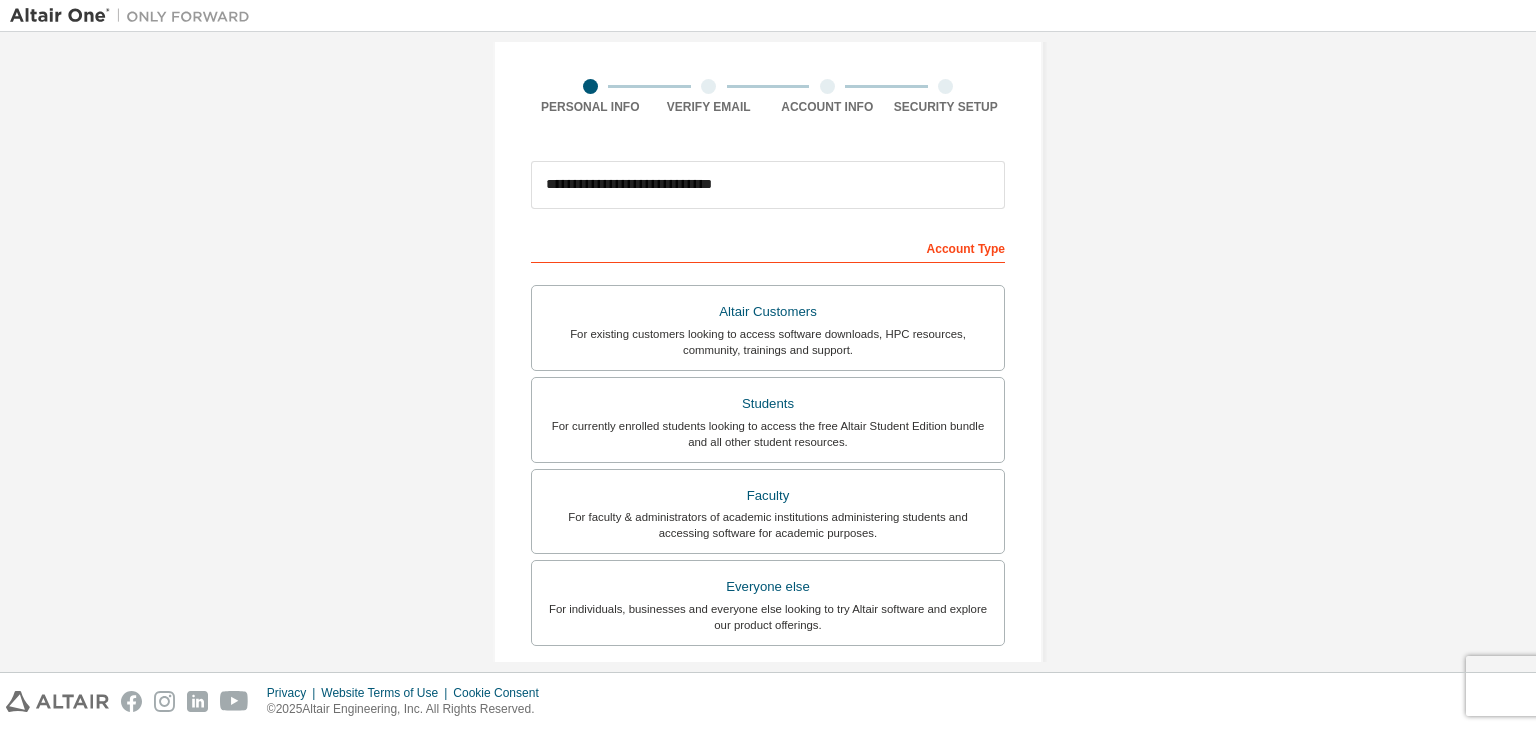 scroll, scrollTop: 435, scrollLeft: 0, axis: vertical 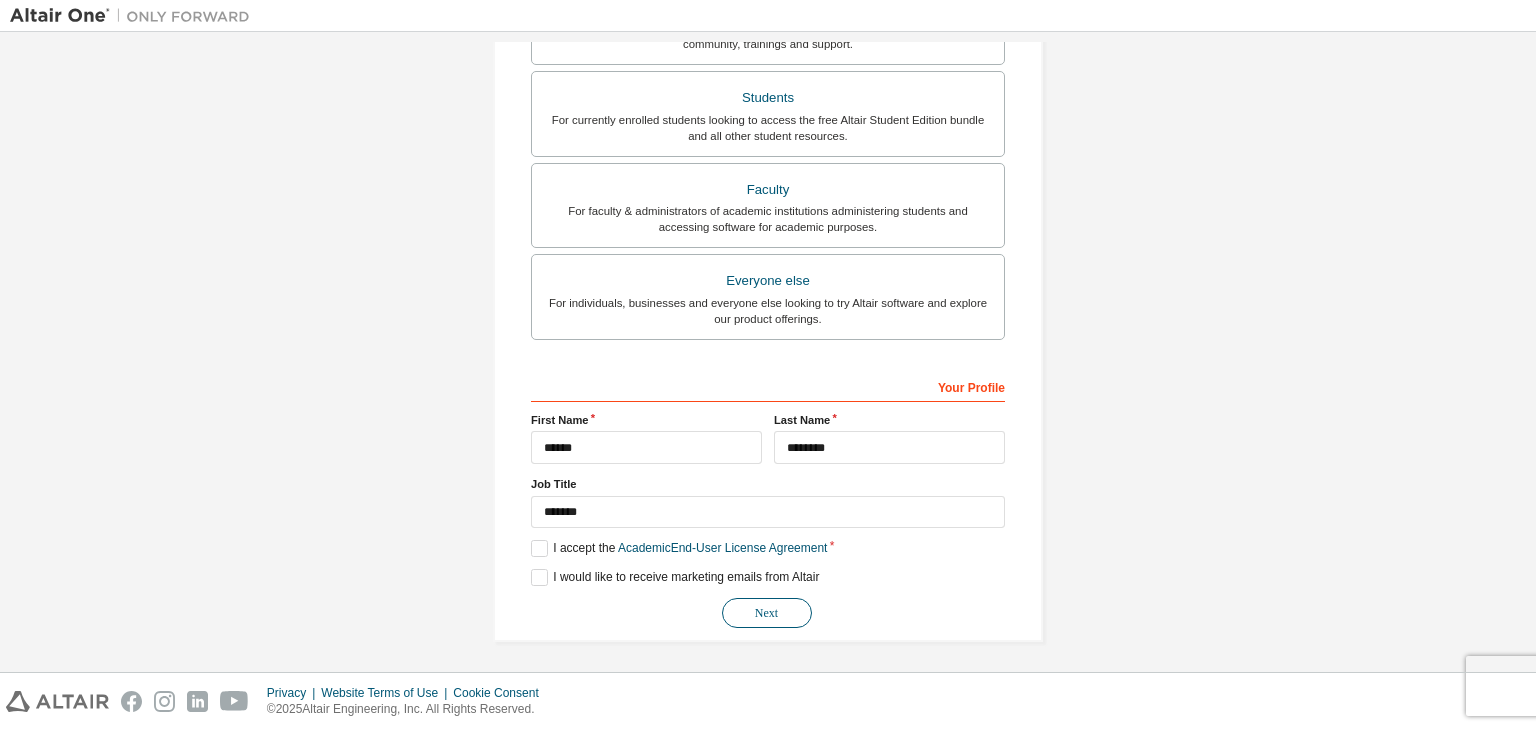 click on "Next" at bounding box center (767, 613) 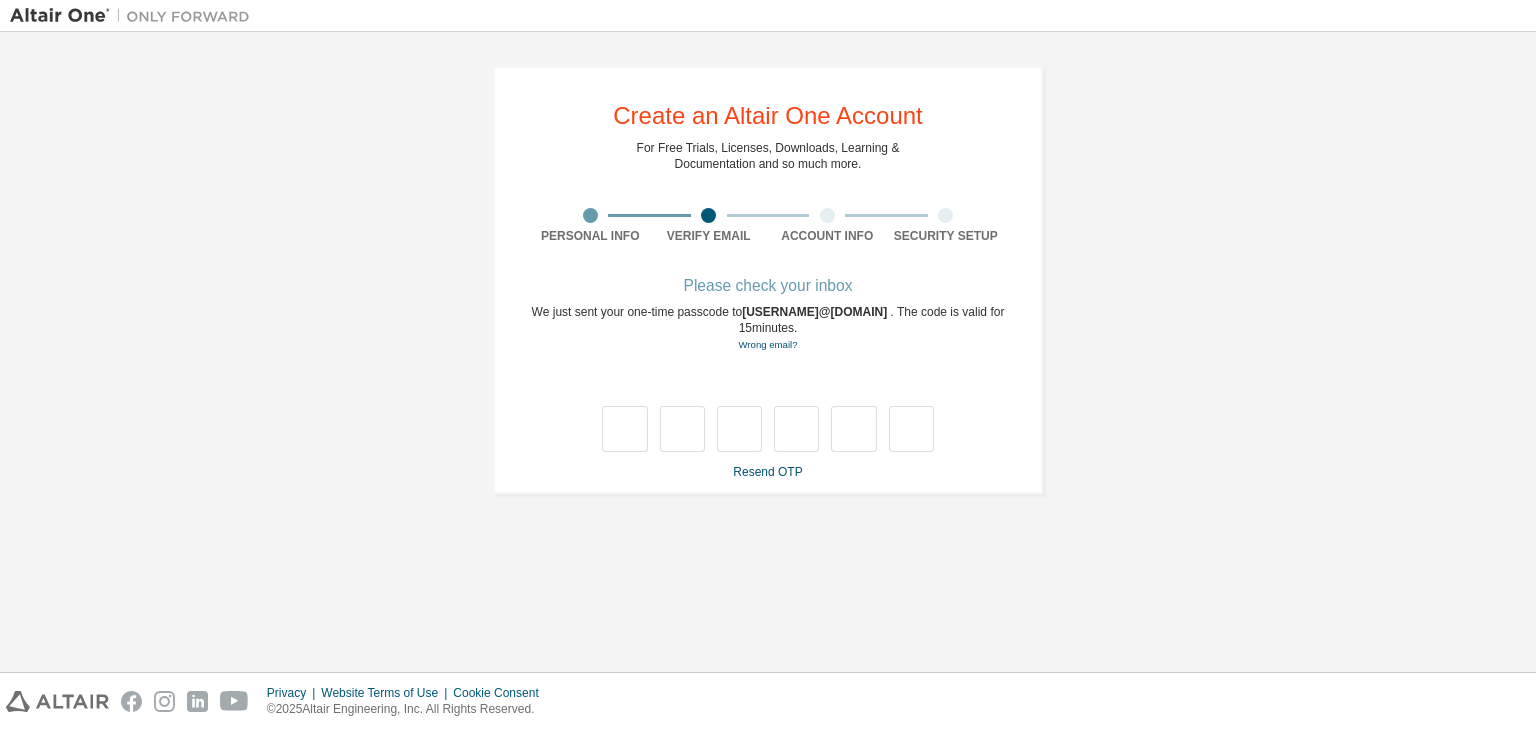 scroll, scrollTop: 0, scrollLeft: 0, axis: both 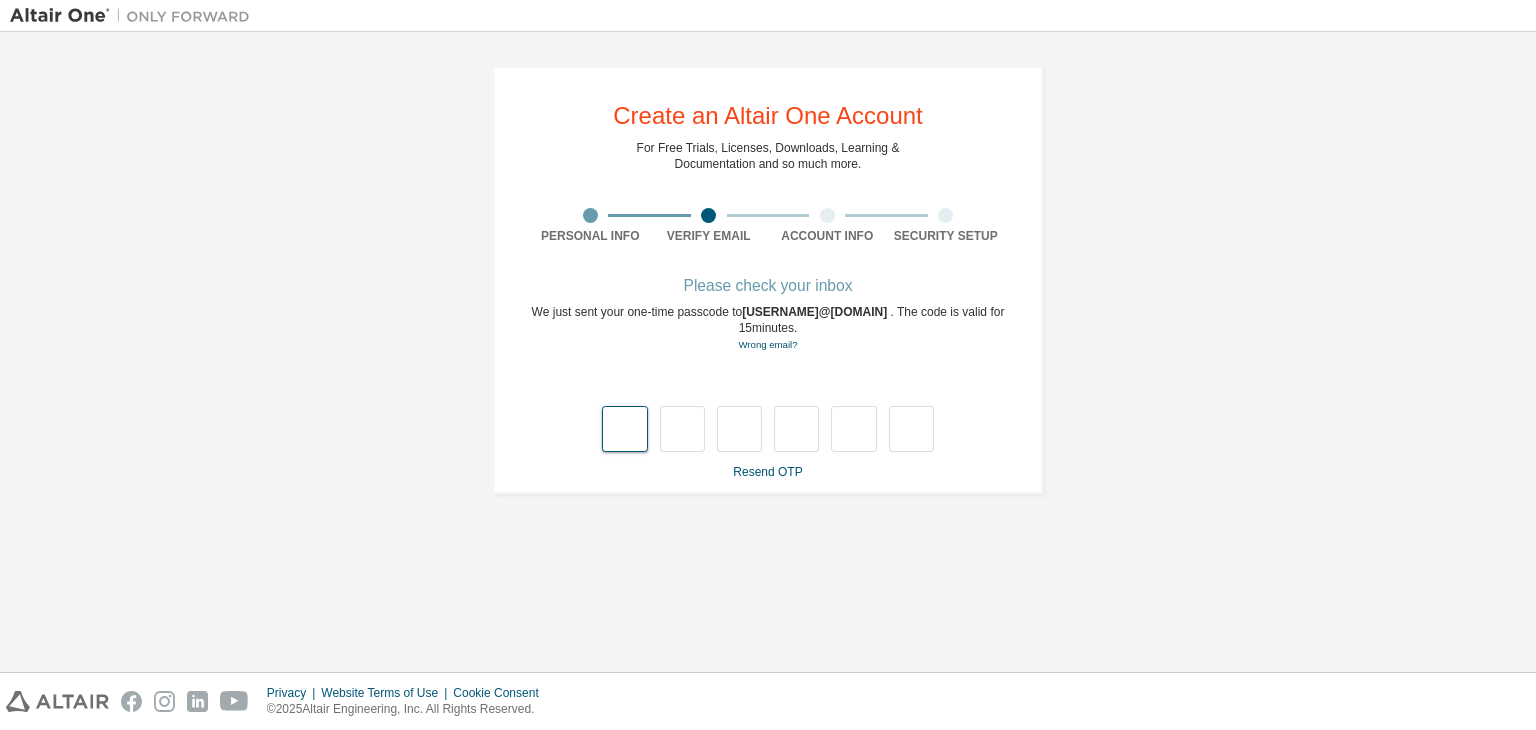 type on "*" 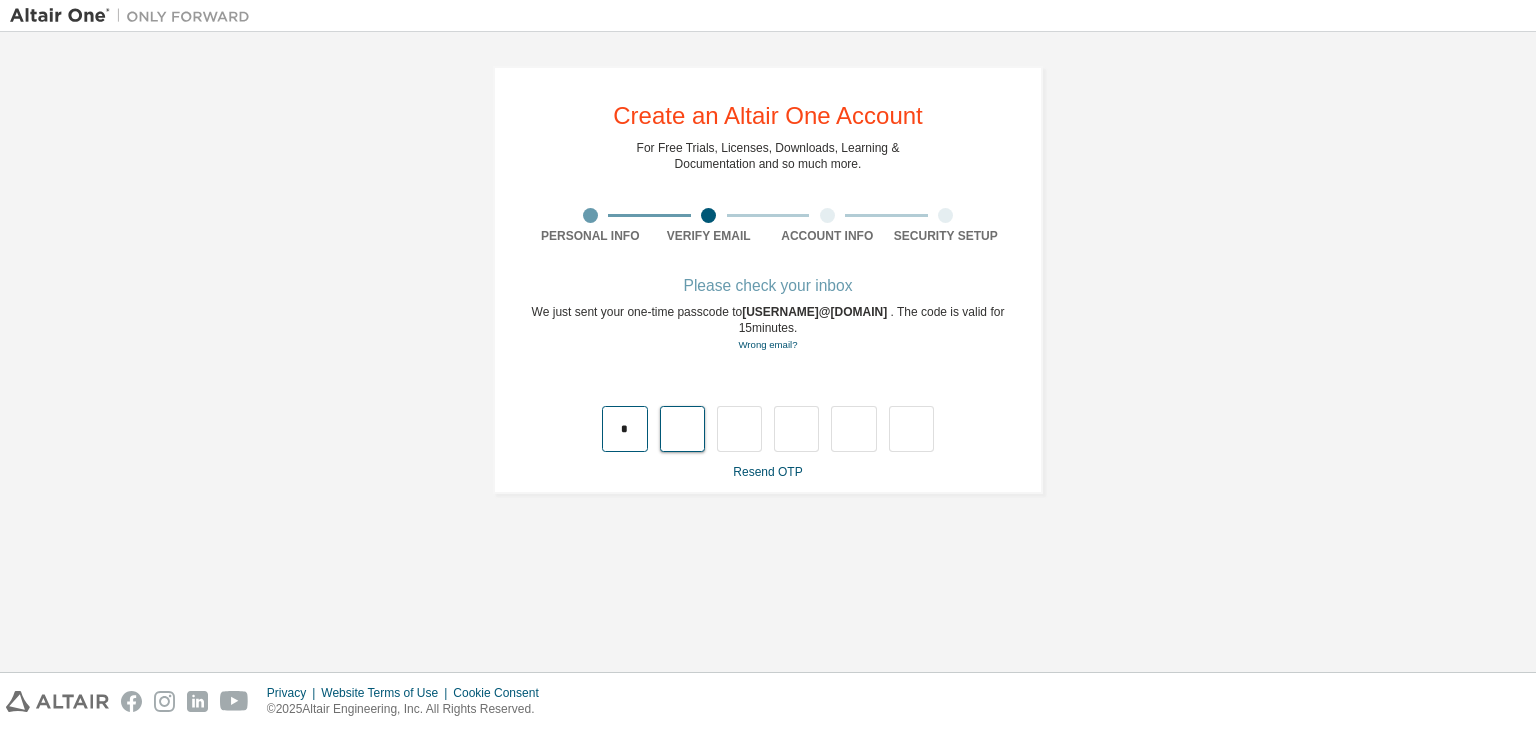 type on "*" 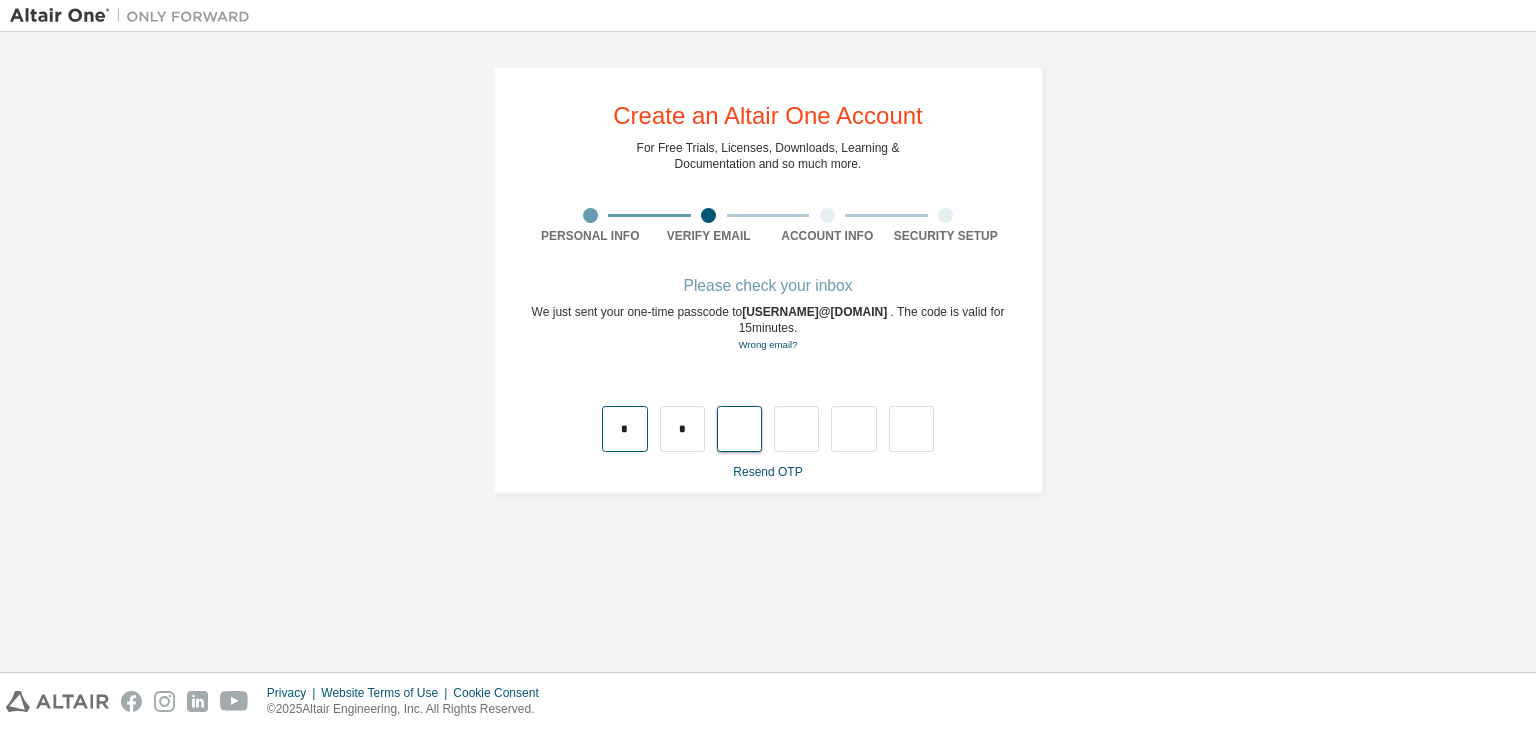 type on "*" 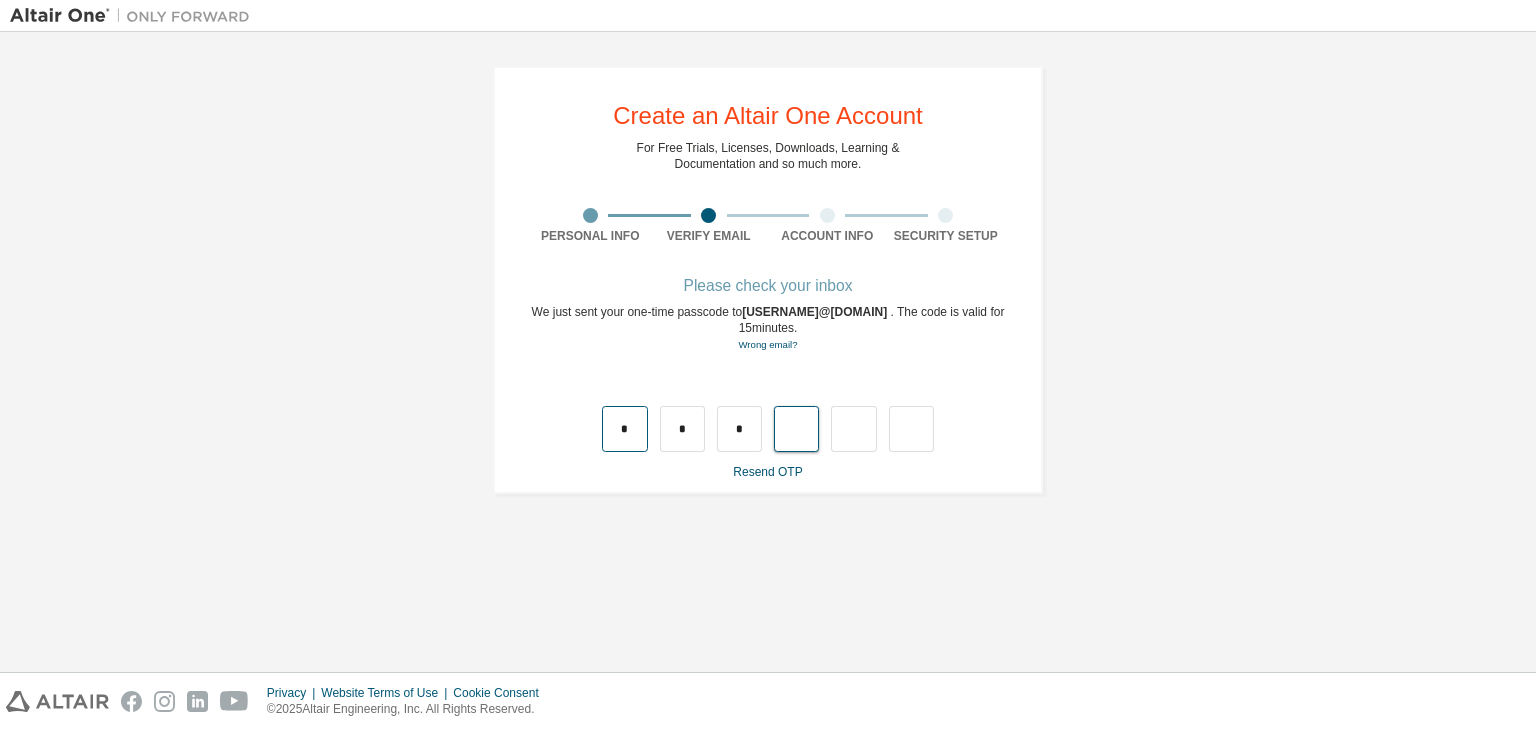 type on "*" 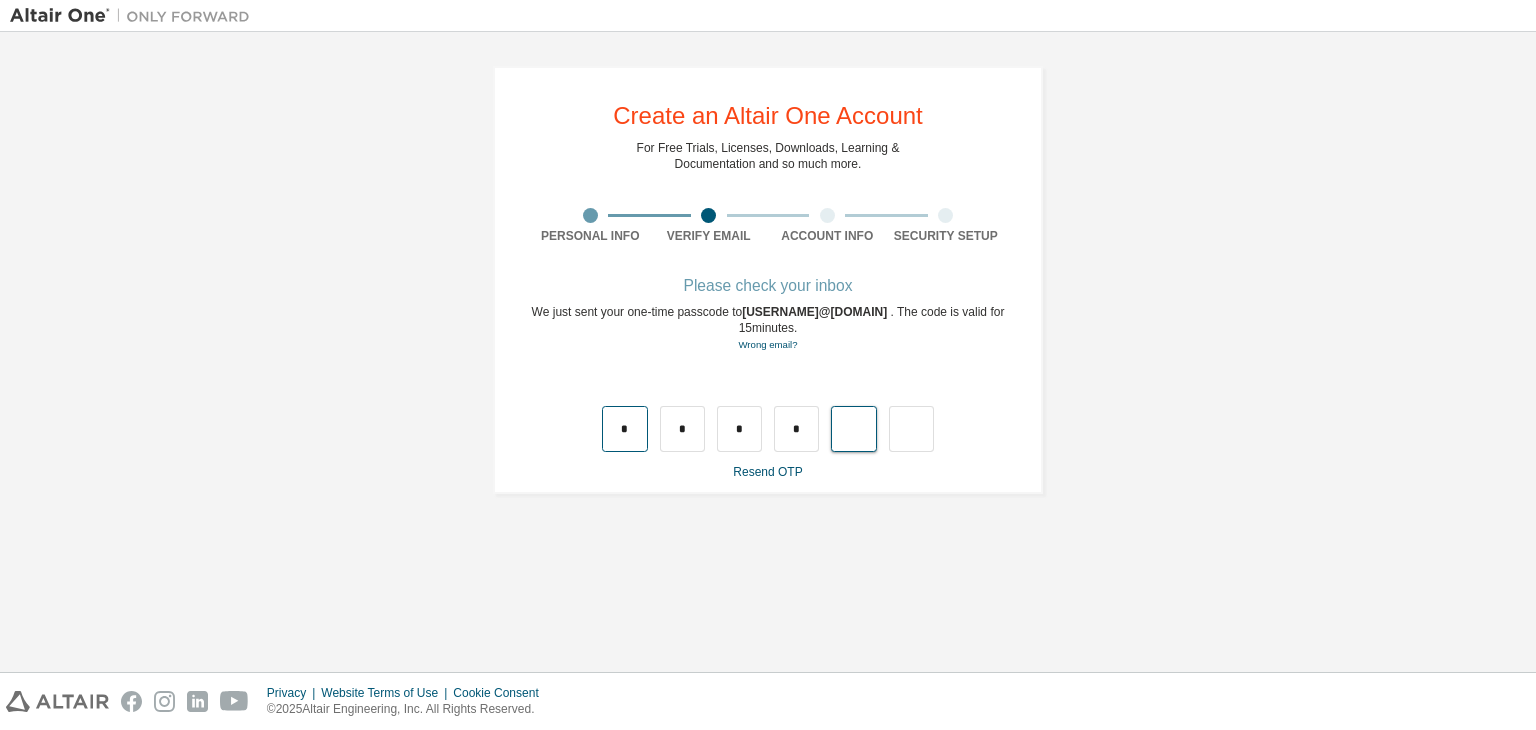 type on "*" 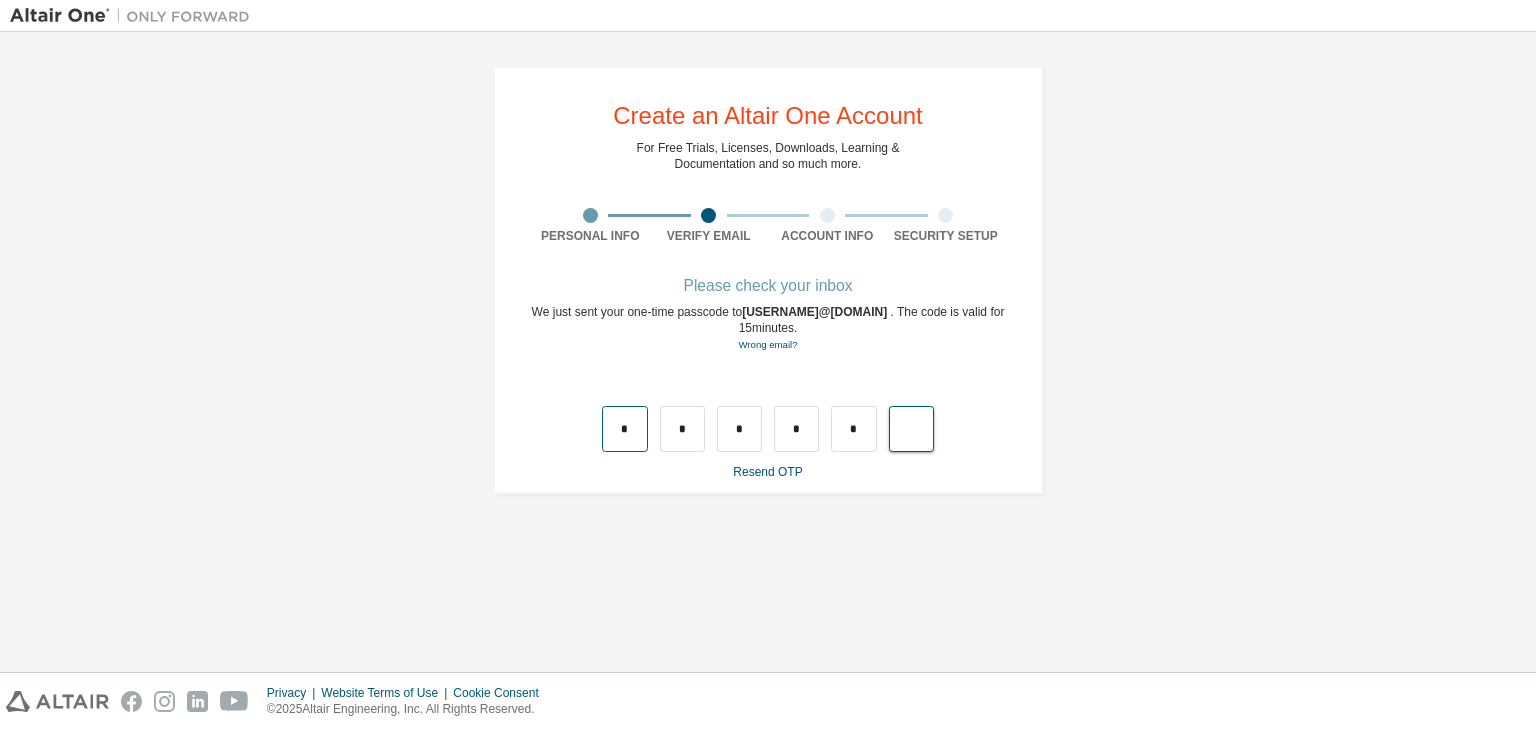 type on "*" 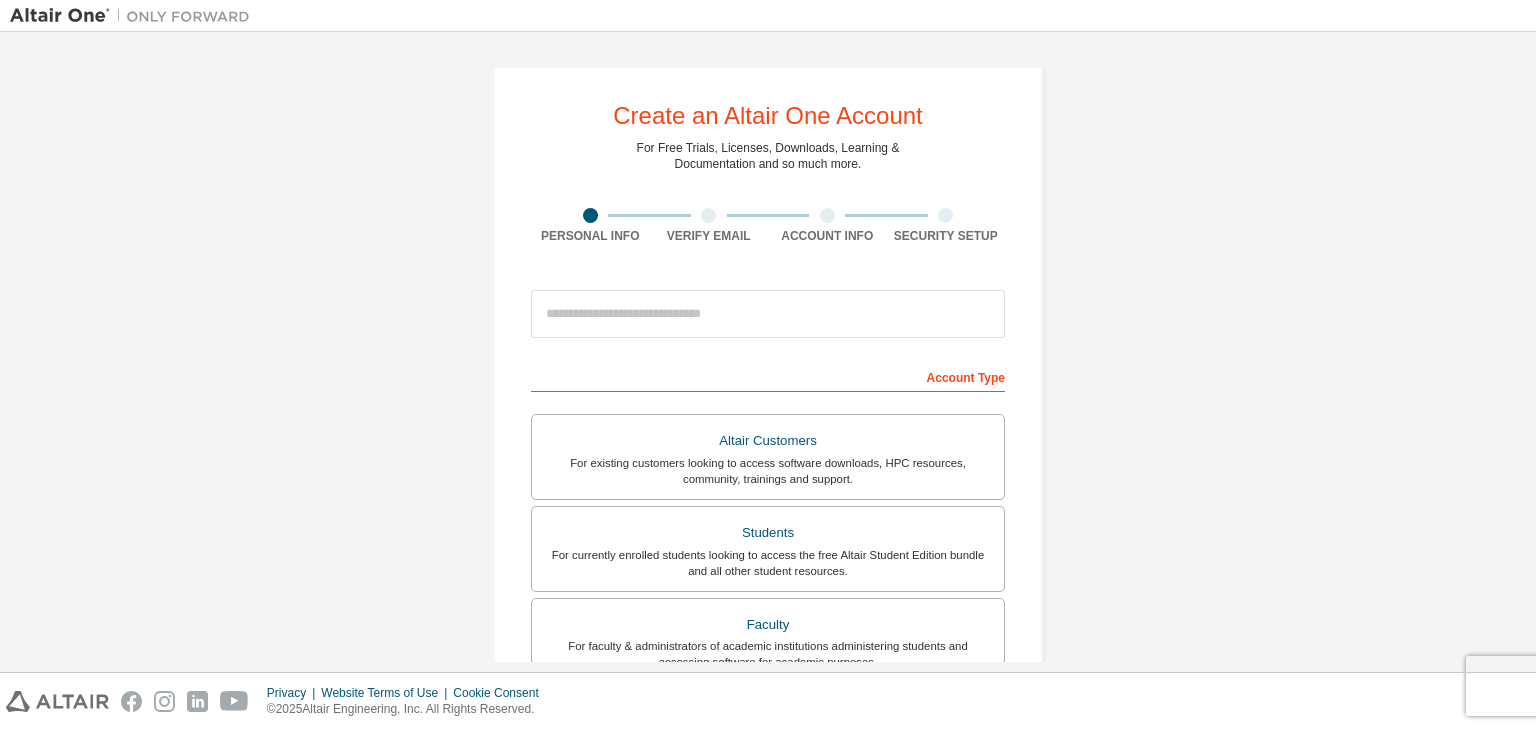 scroll, scrollTop: 0, scrollLeft: 0, axis: both 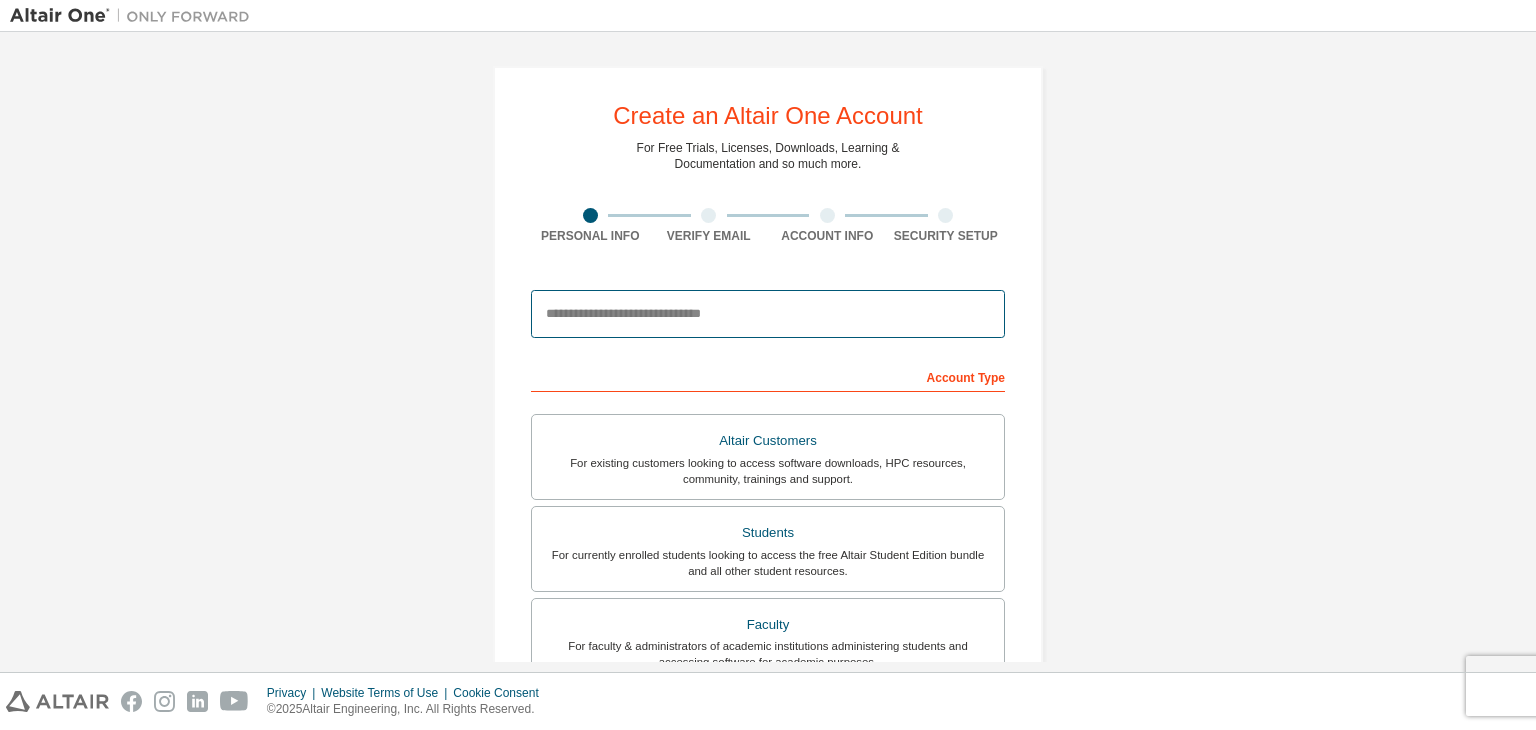 click at bounding box center (768, 314) 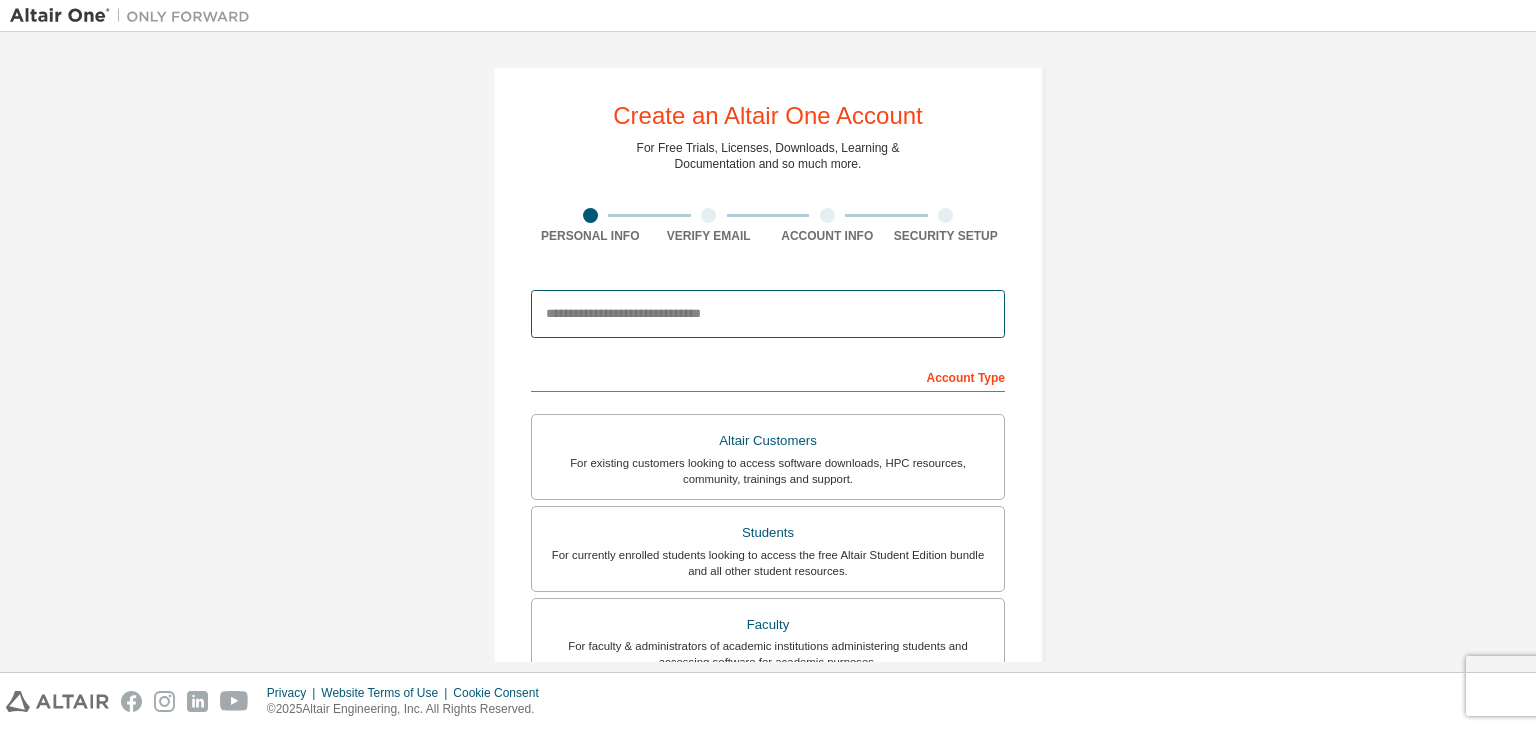 type on "**********" 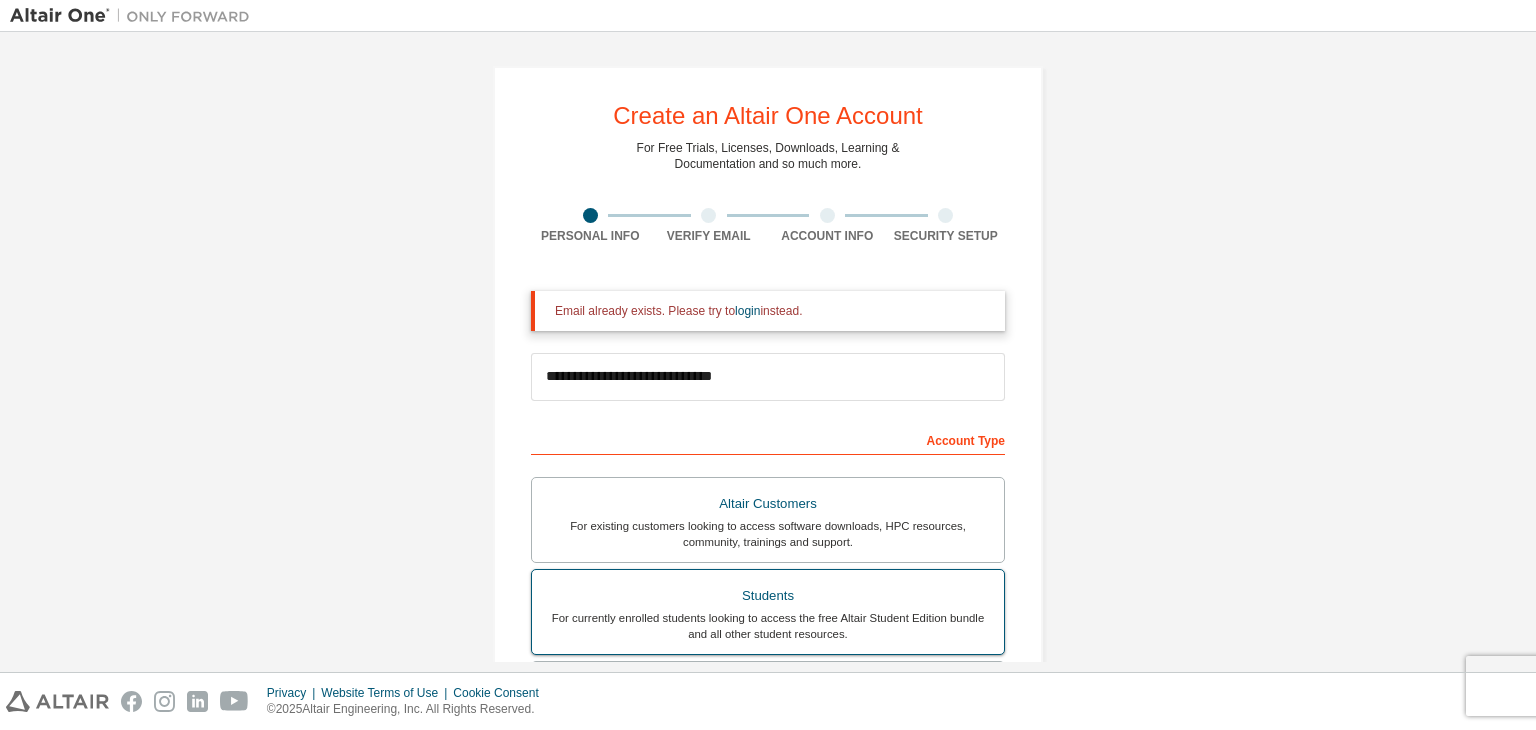 click on "Students" at bounding box center [768, 596] 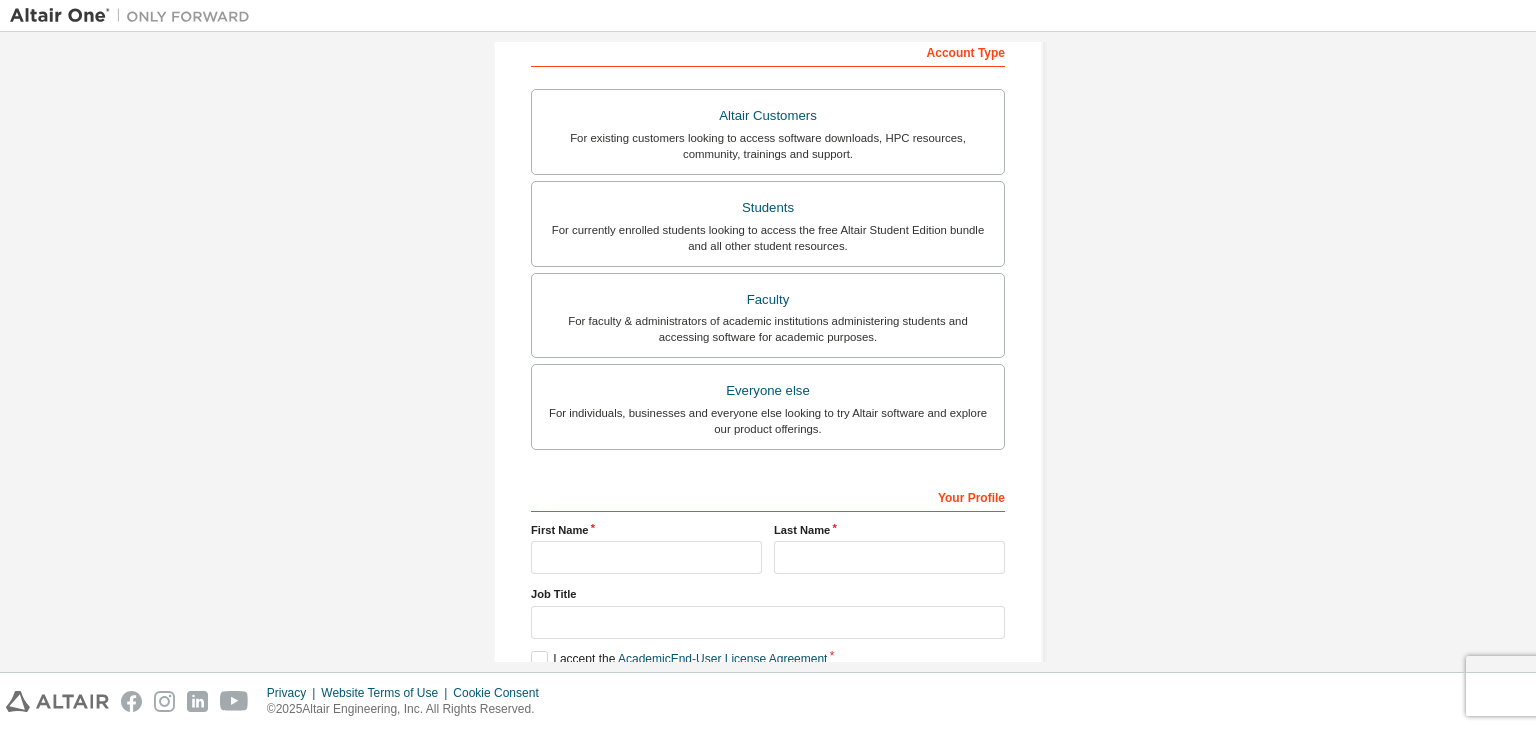 scroll, scrollTop: 394, scrollLeft: 0, axis: vertical 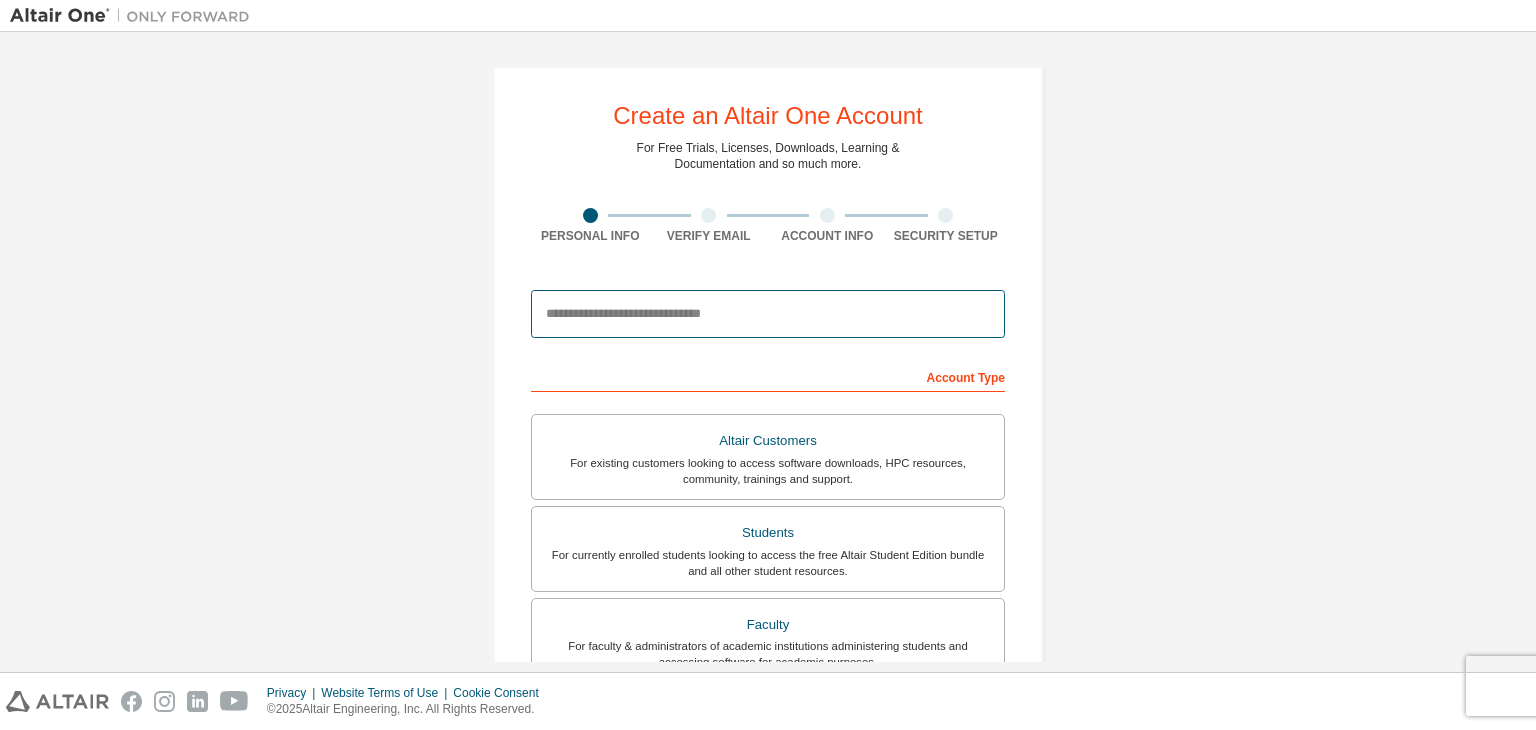 click at bounding box center [768, 314] 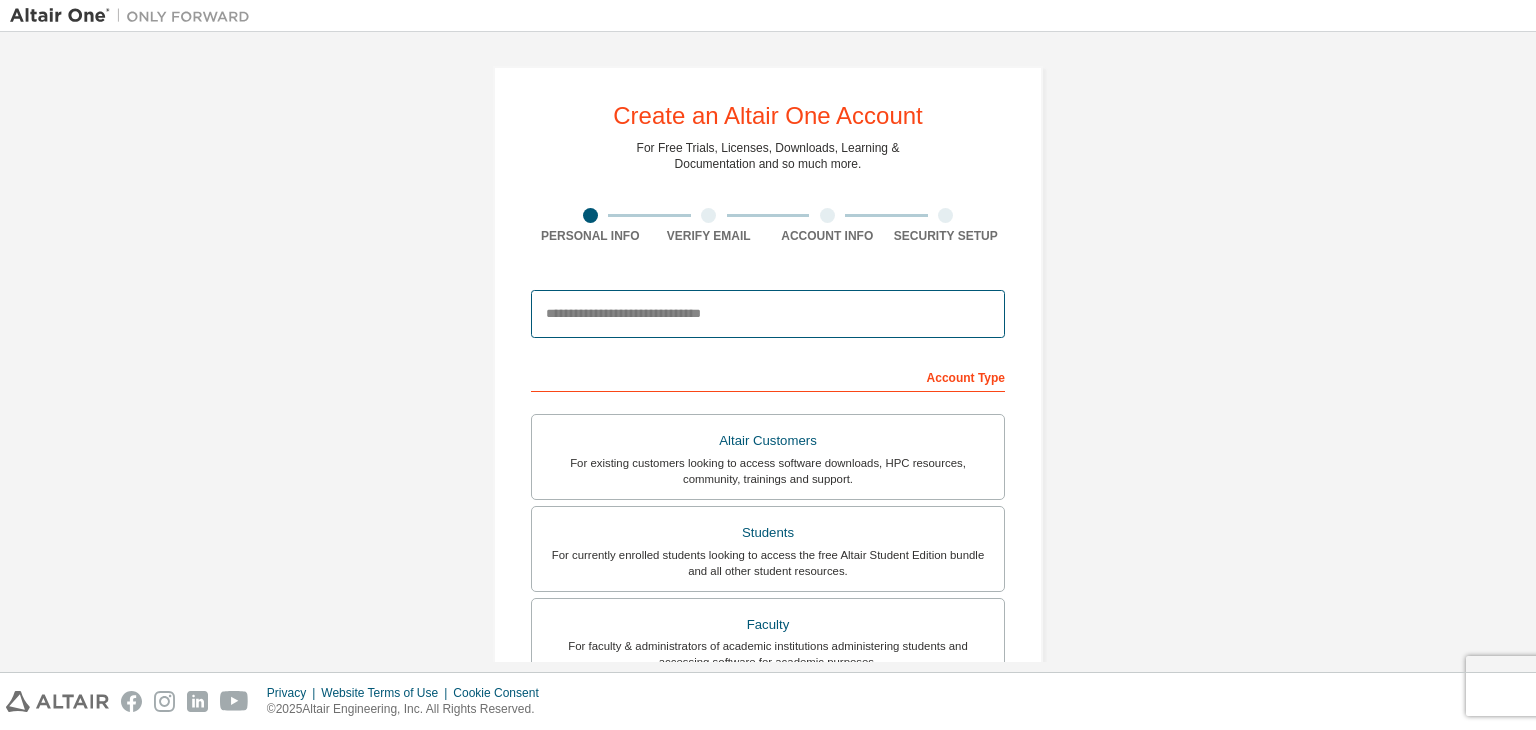 type on "**********" 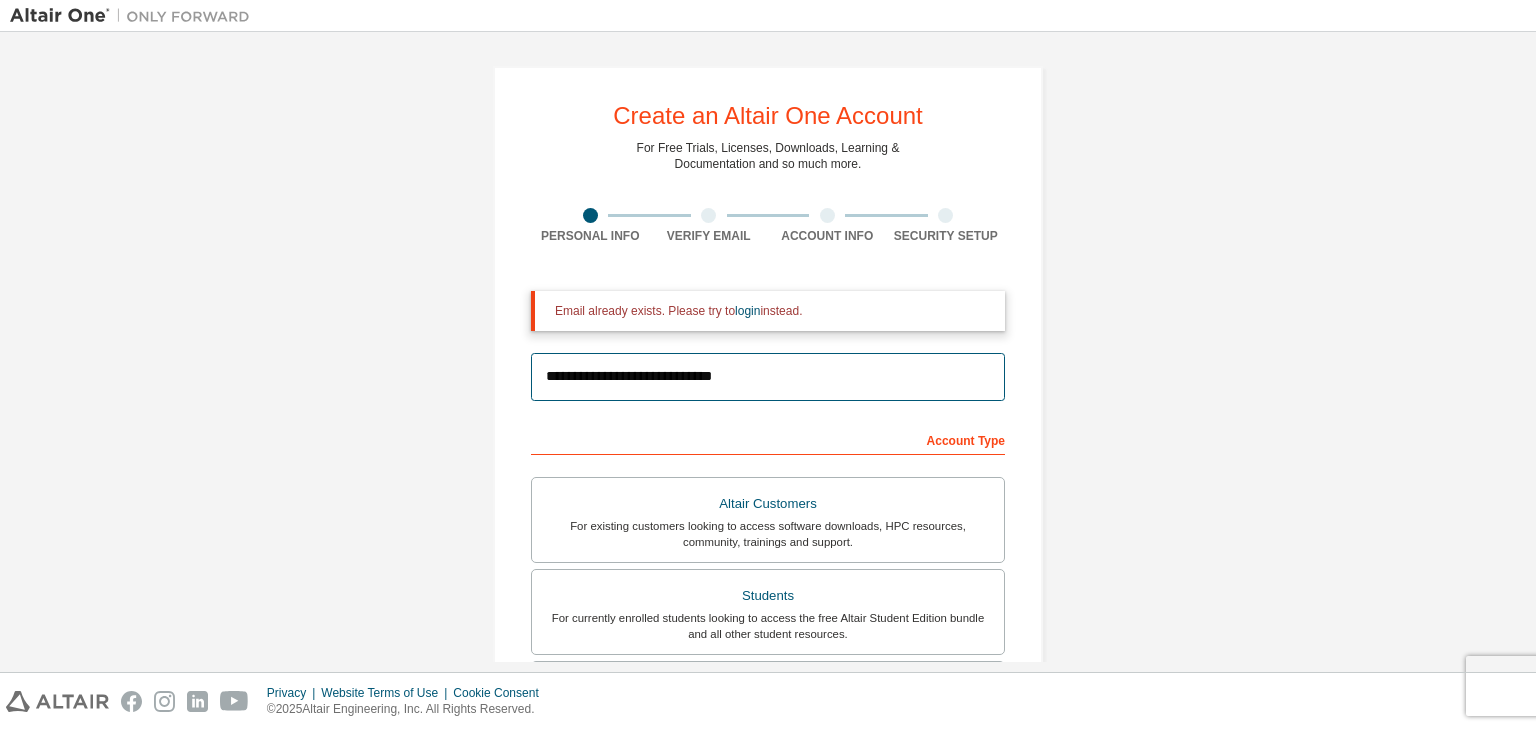 click on "**********" at bounding box center (768, 377) 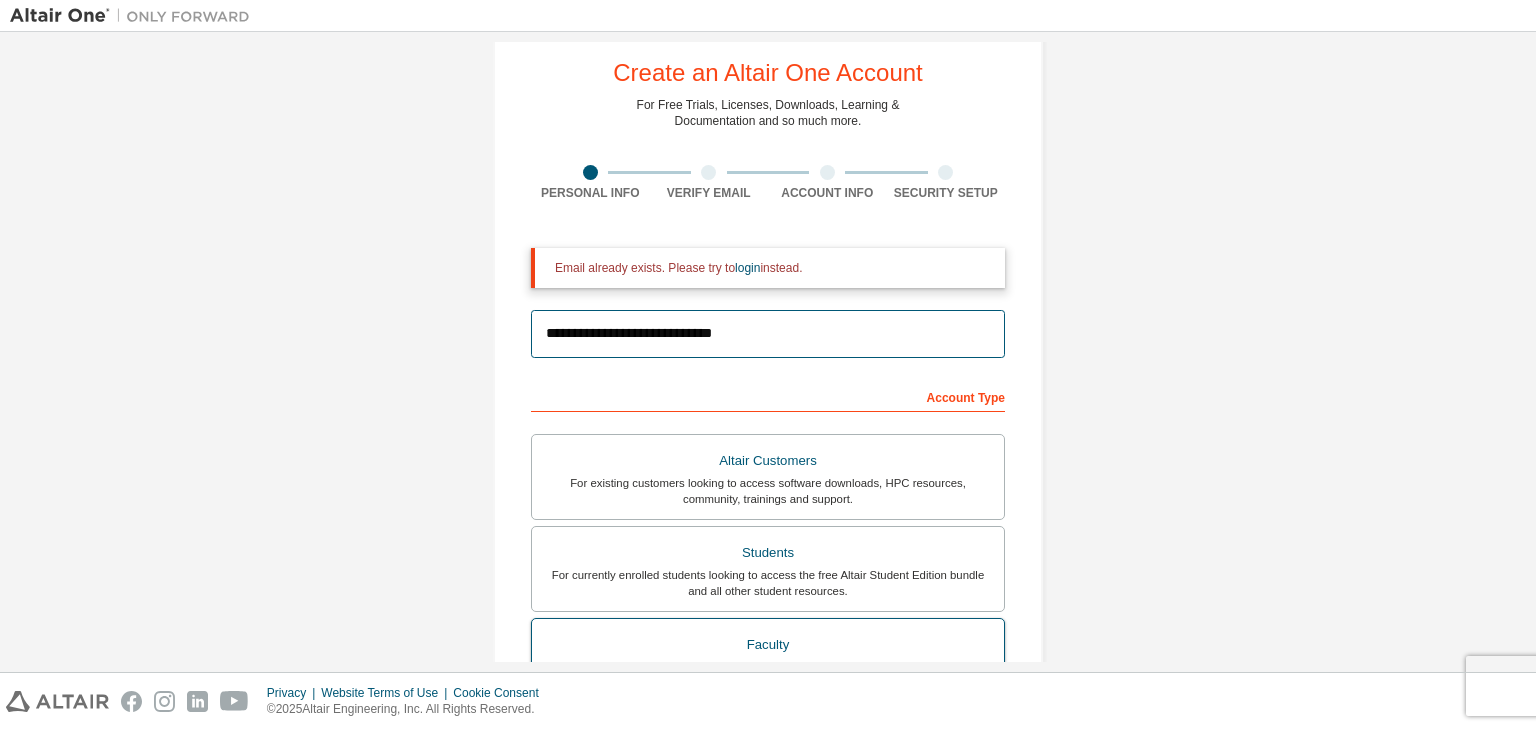 scroll, scrollTop: 38, scrollLeft: 0, axis: vertical 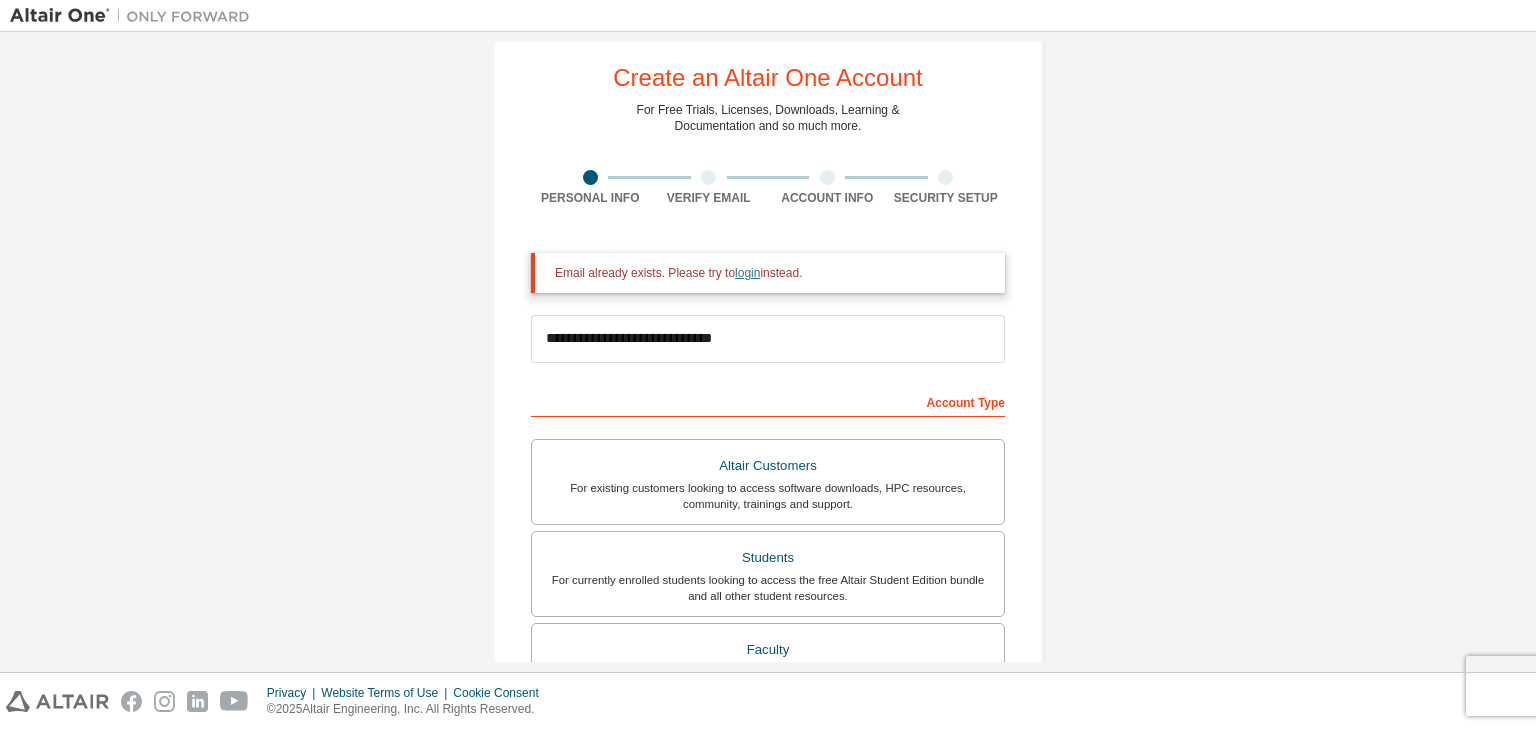 click on "login" at bounding box center (747, 273) 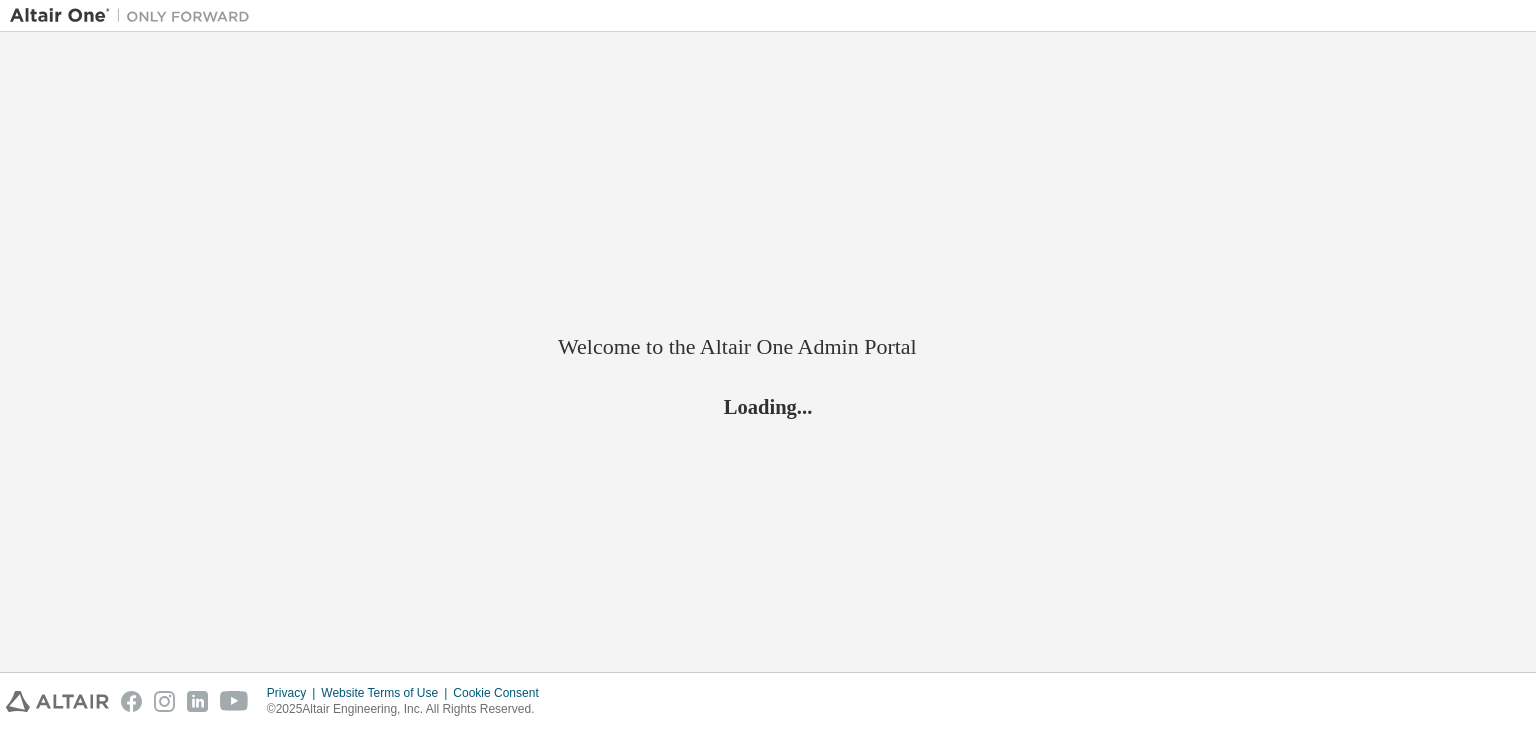 scroll, scrollTop: 0, scrollLeft: 0, axis: both 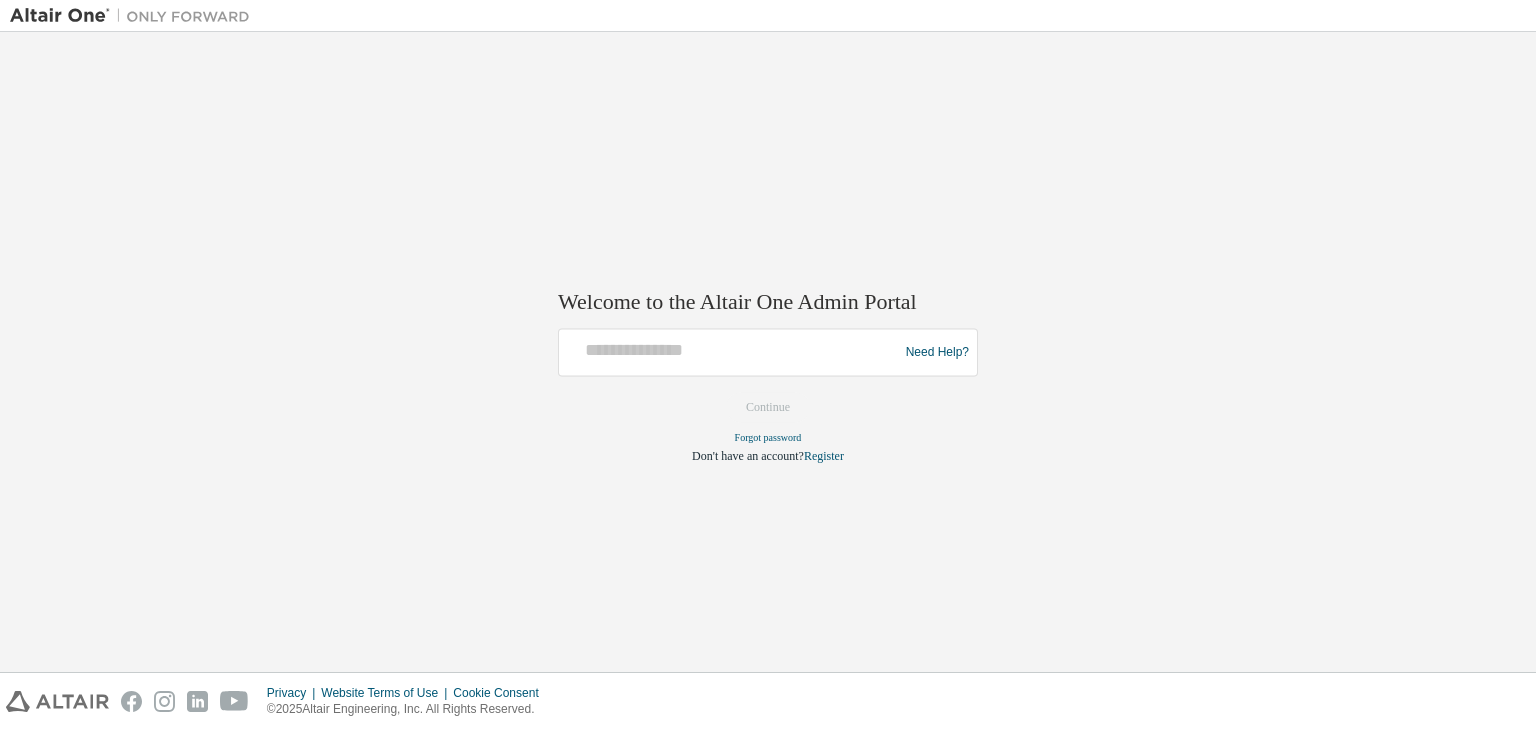 click at bounding box center (731, 353) 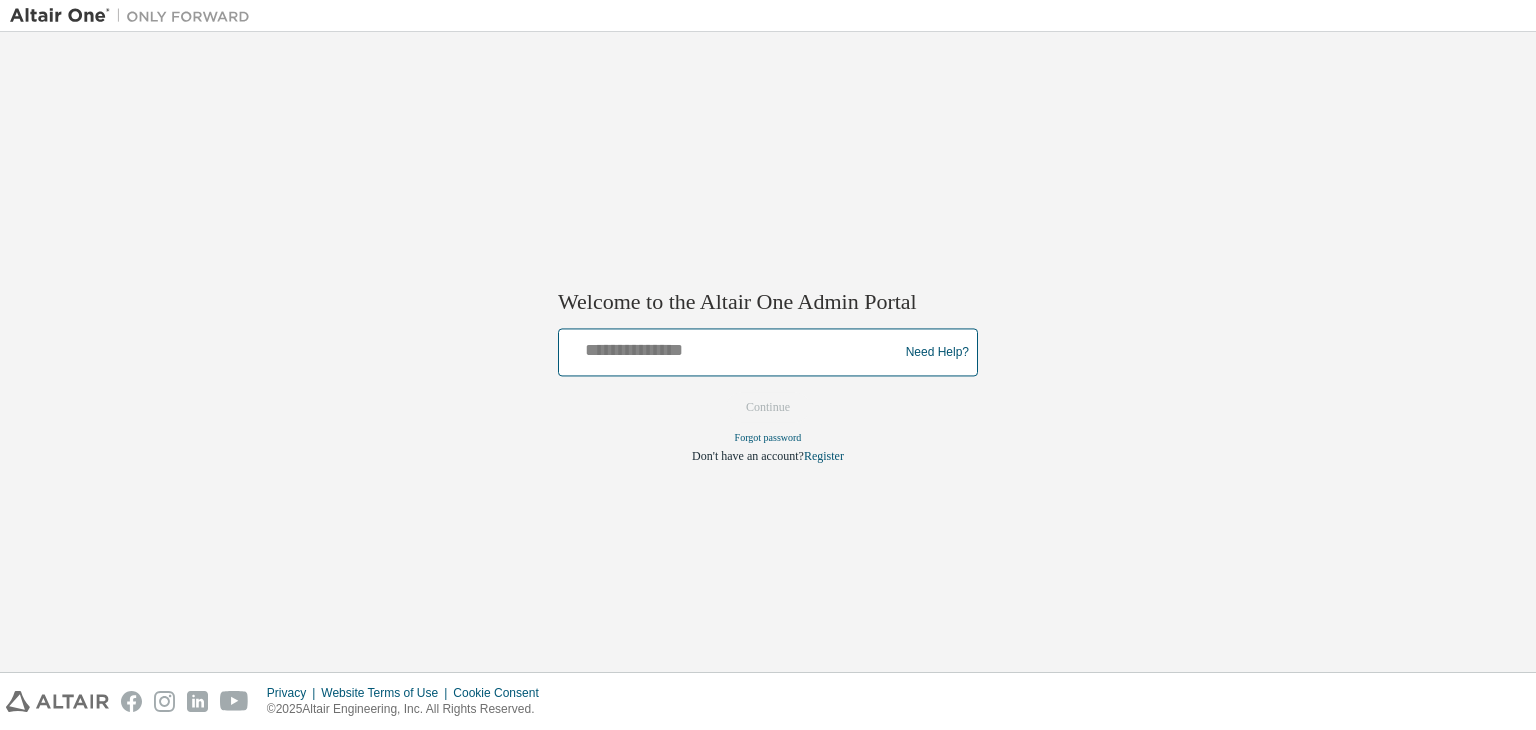 click at bounding box center [731, 348] 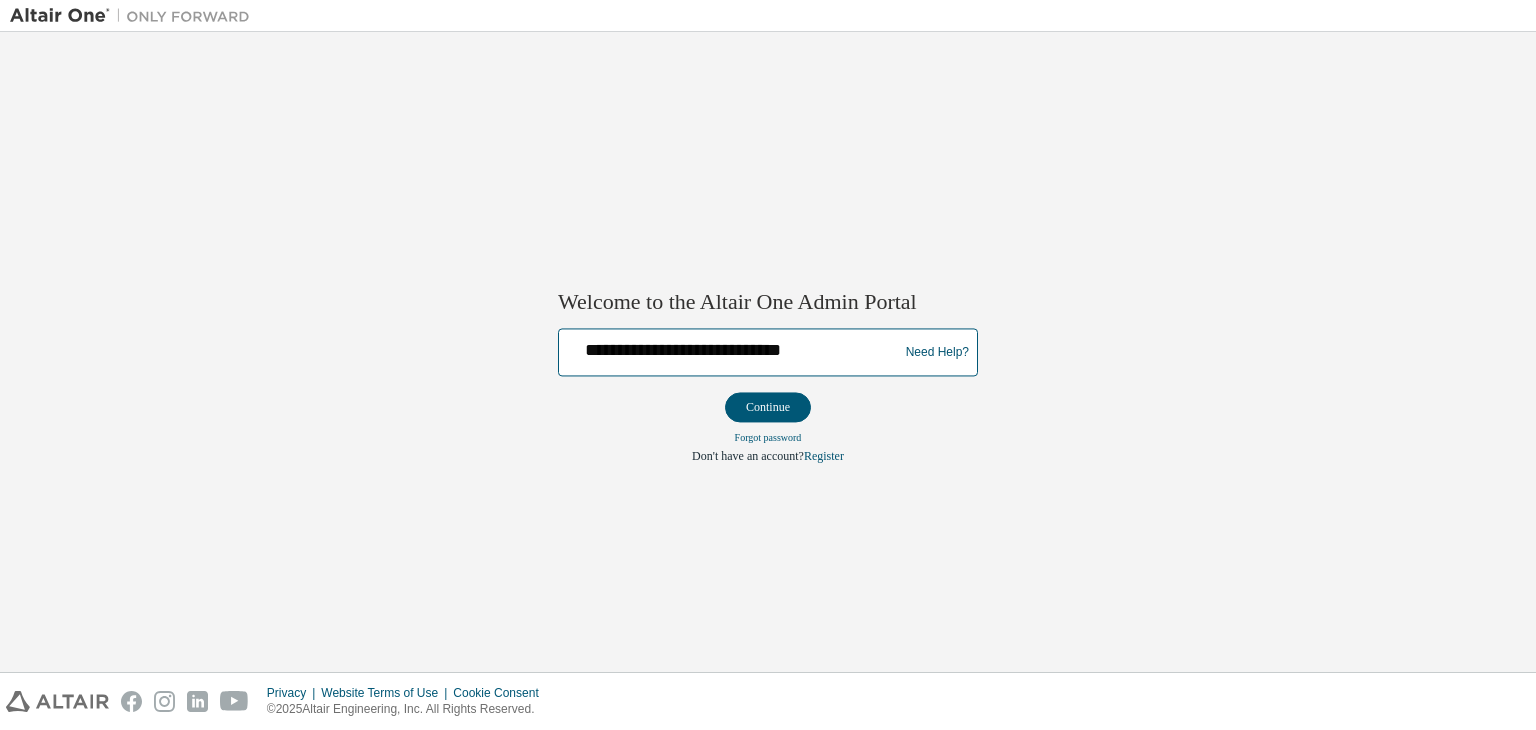 click on "**********" at bounding box center (731, 348) 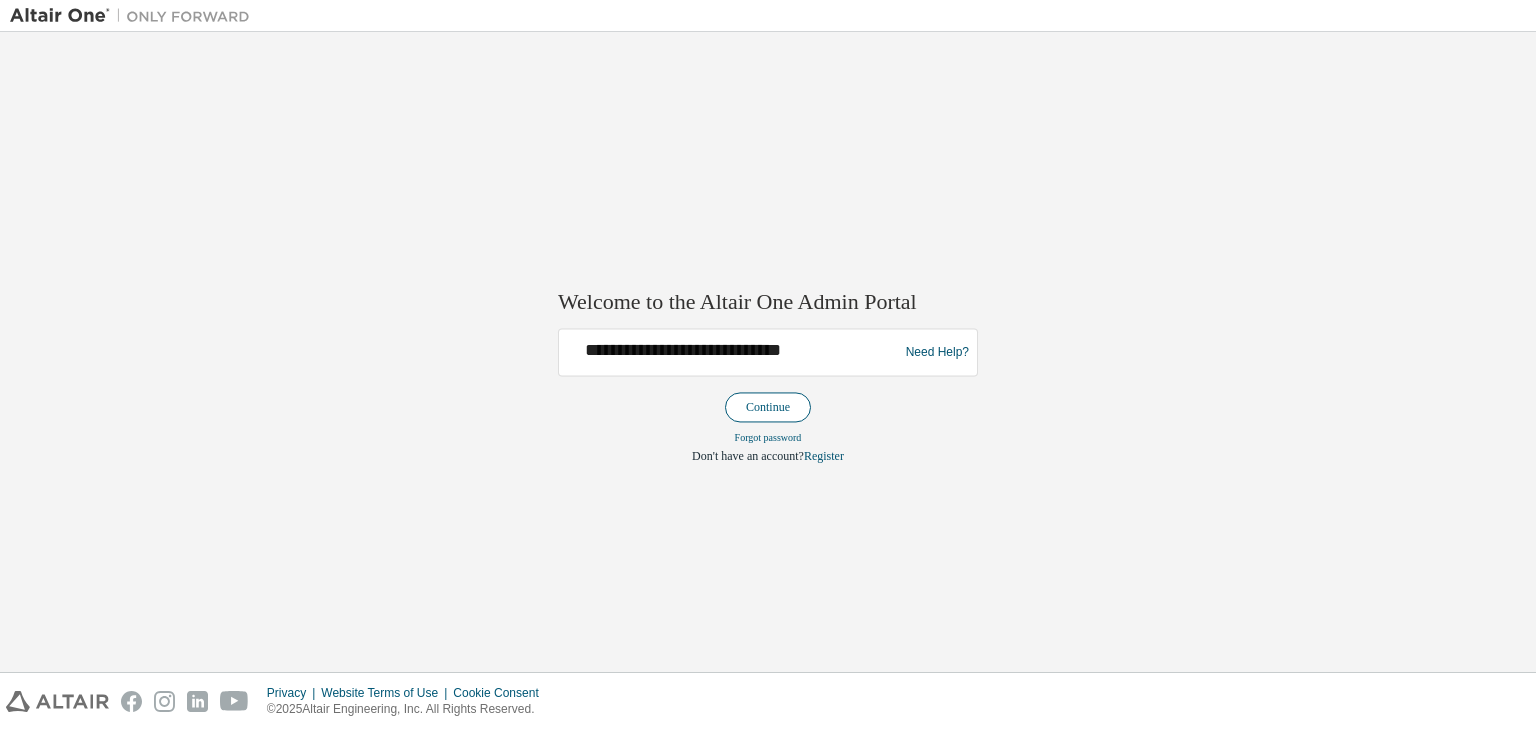 click on "Continue" at bounding box center (768, 408) 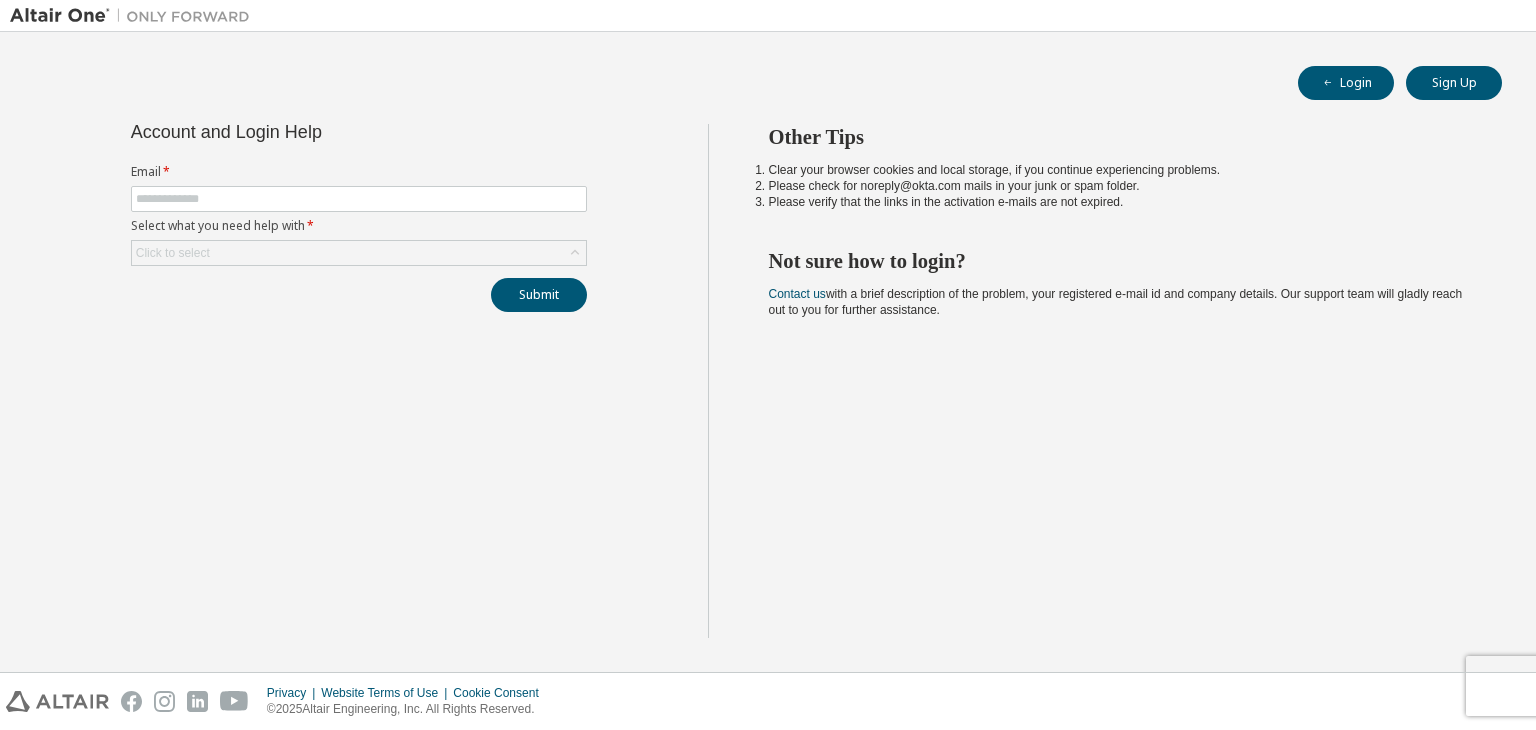scroll, scrollTop: 0, scrollLeft: 0, axis: both 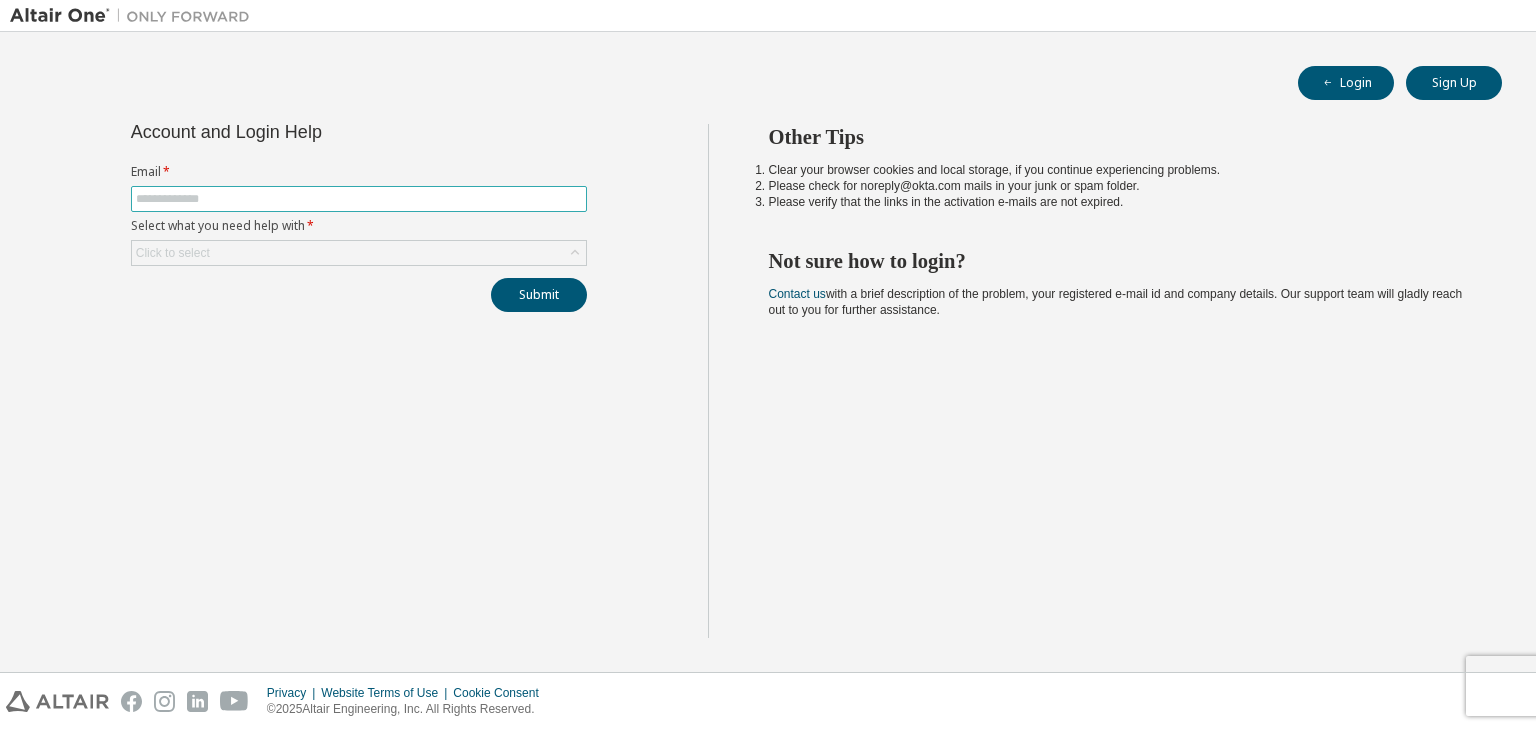 click at bounding box center [359, 199] 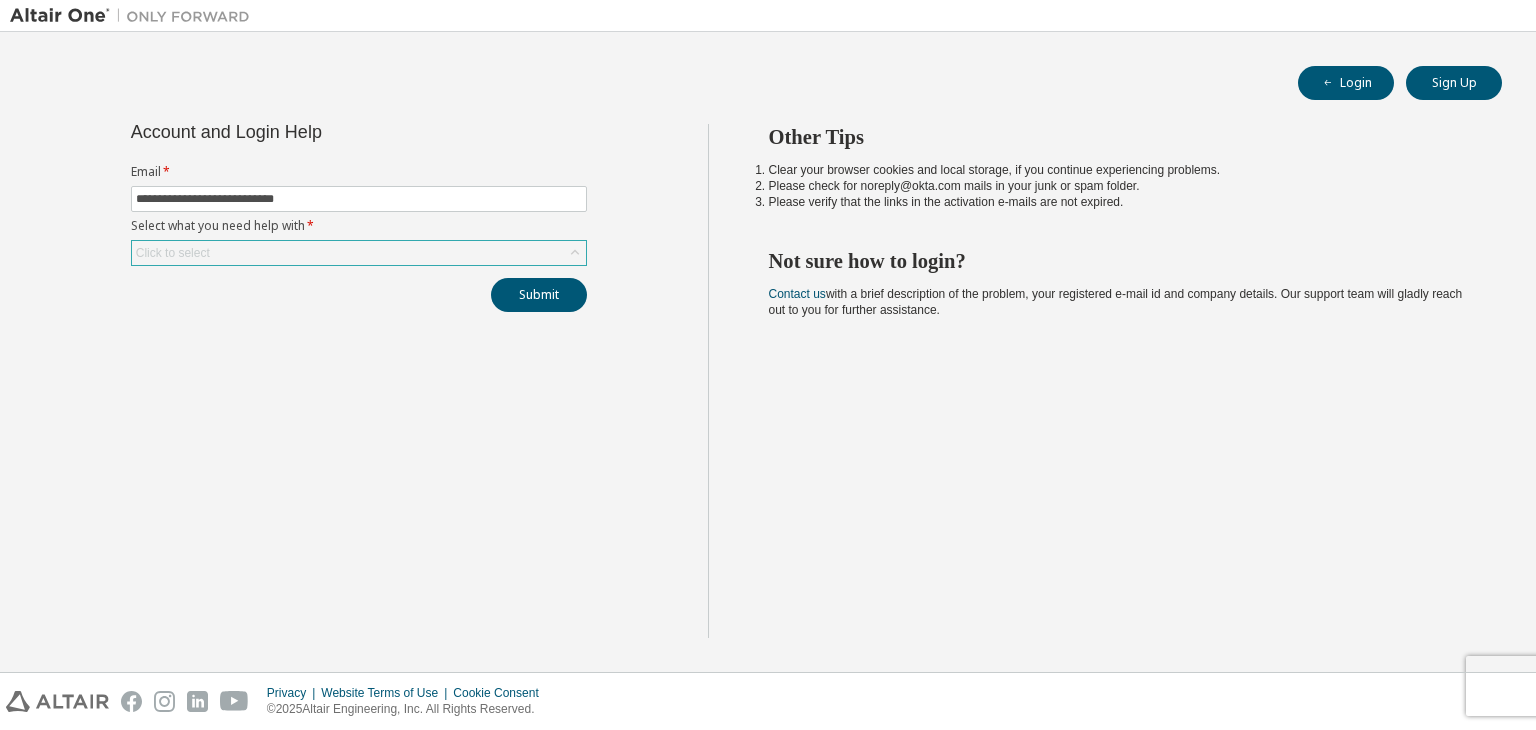 click on "Click to select" at bounding box center [173, 253] 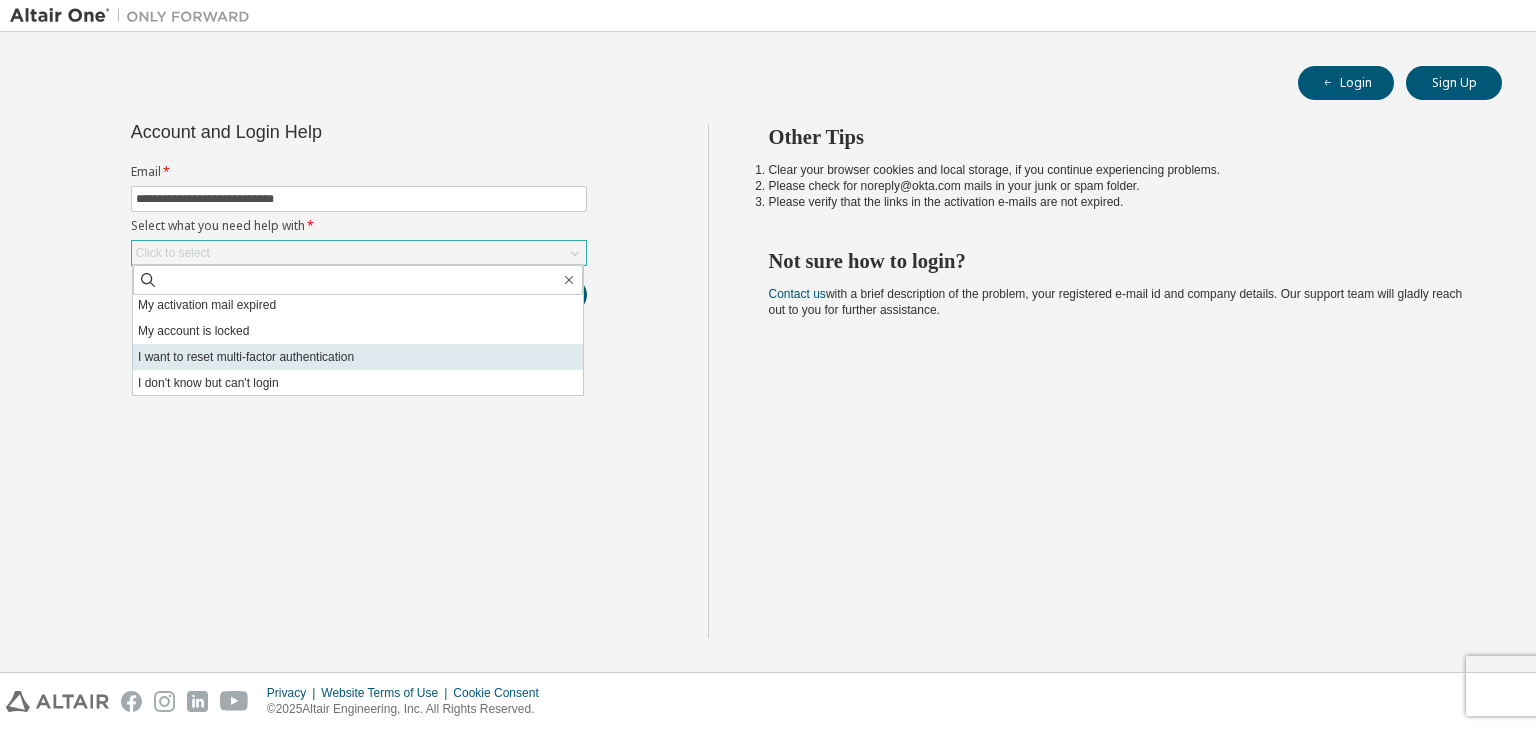scroll, scrollTop: 56, scrollLeft: 0, axis: vertical 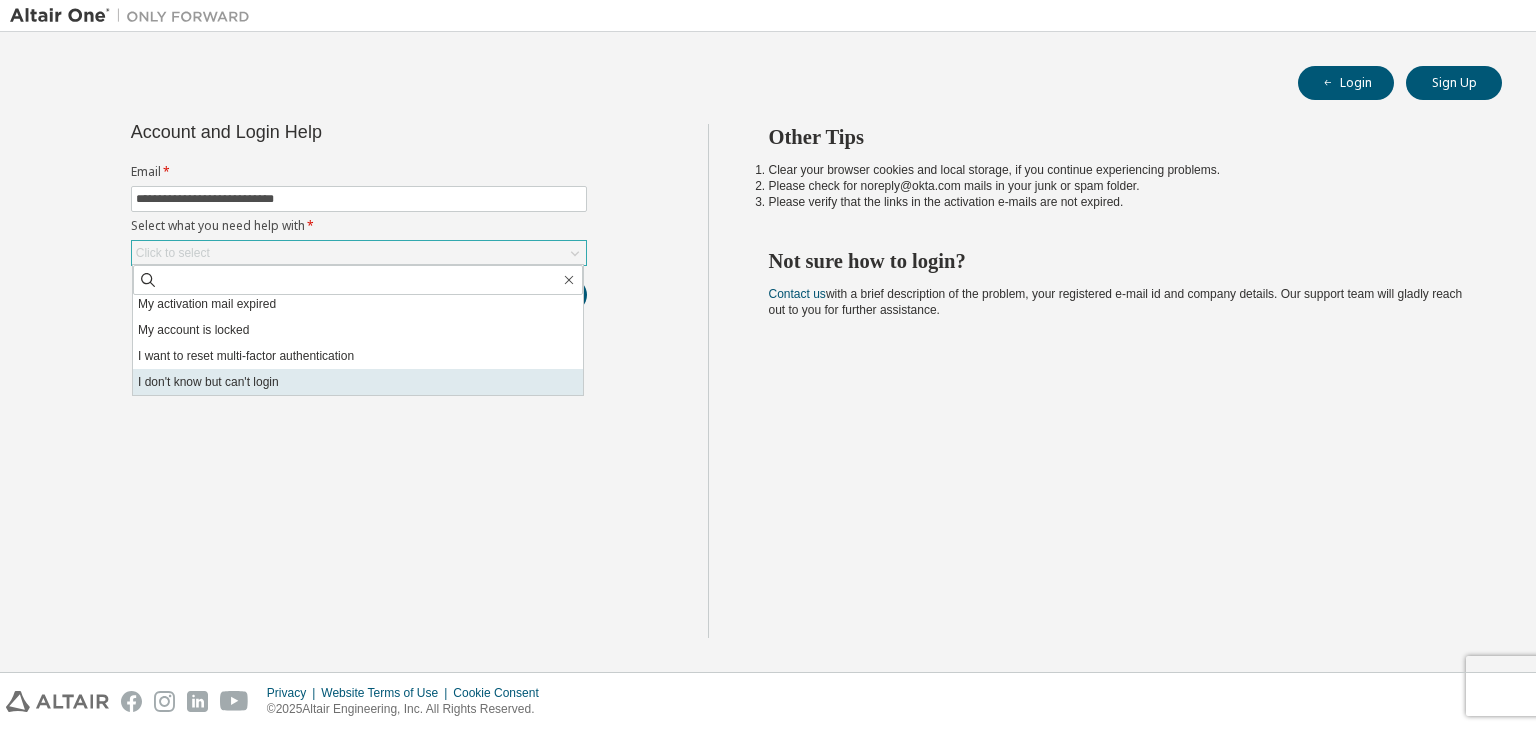 click on "I don't know but can't login" at bounding box center (358, 382) 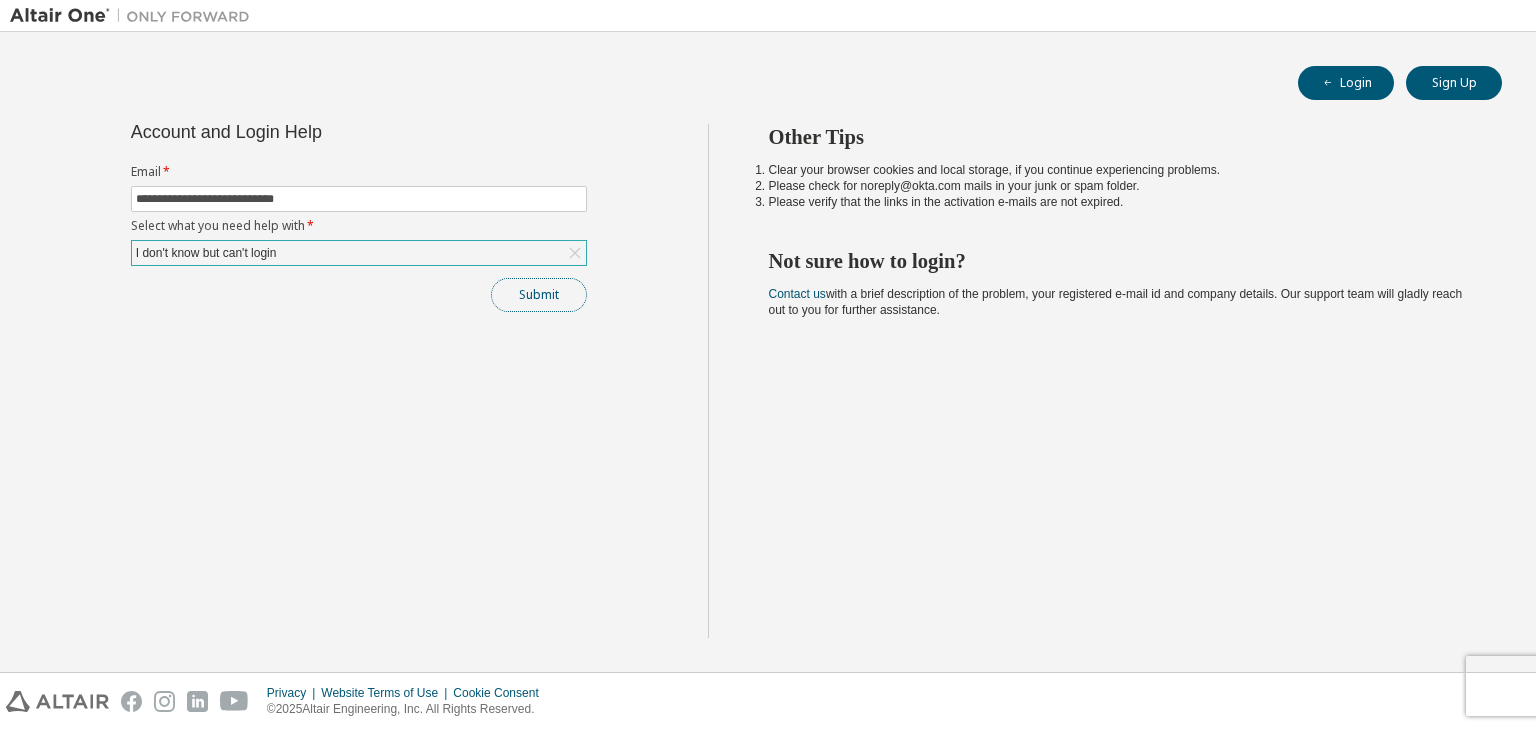click on "Submit" at bounding box center (539, 295) 